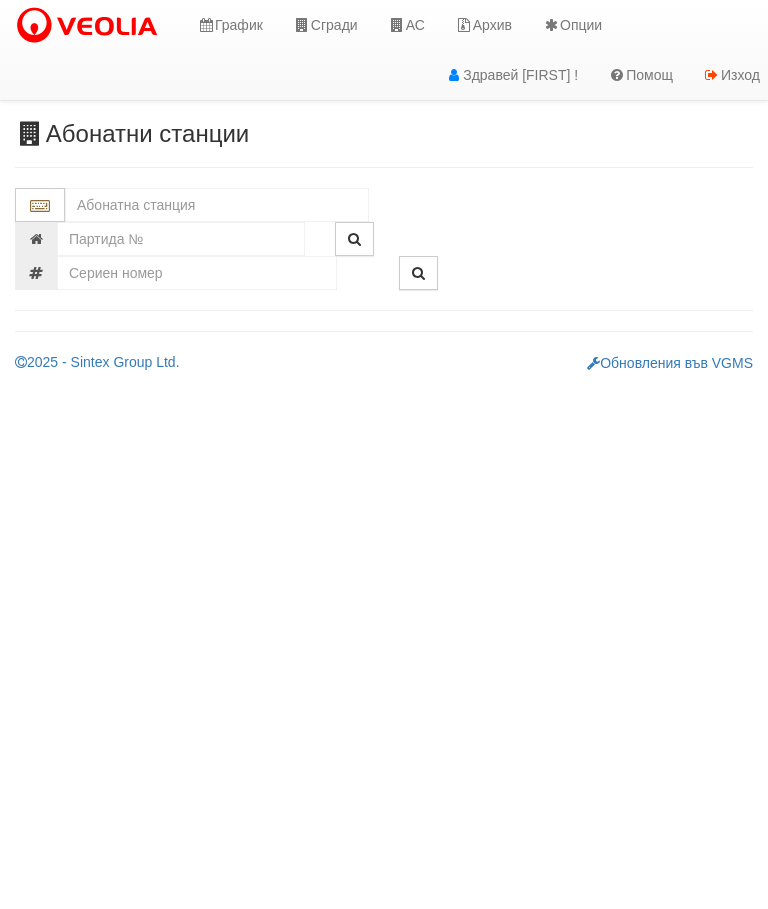 scroll, scrollTop: 0, scrollLeft: 0, axis: both 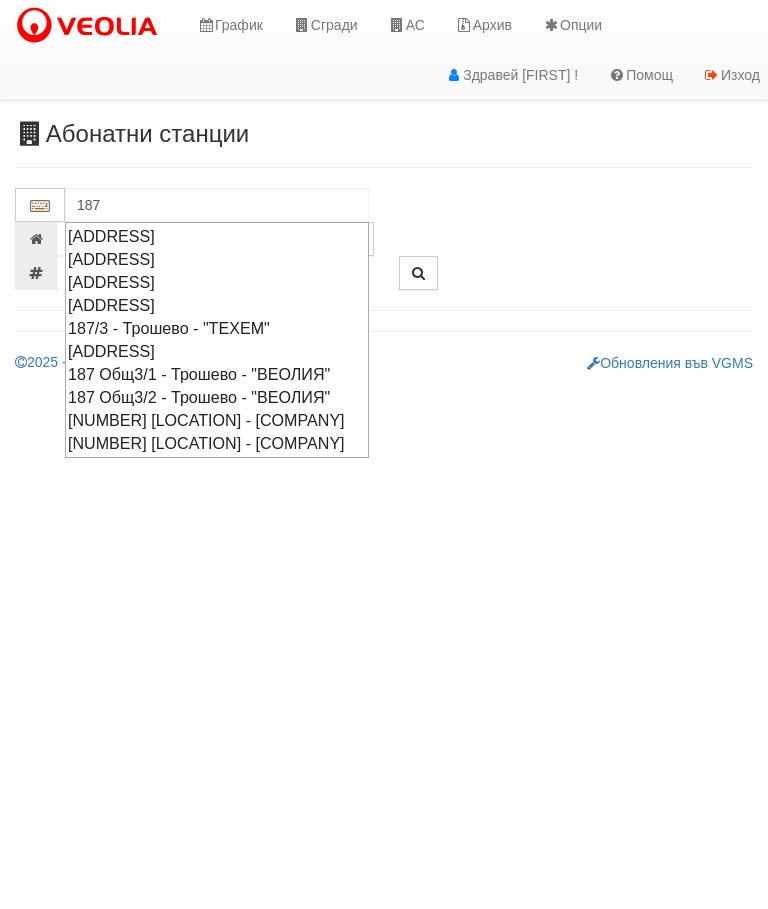 click on "[ADDRESS]" at bounding box center [217, 282] 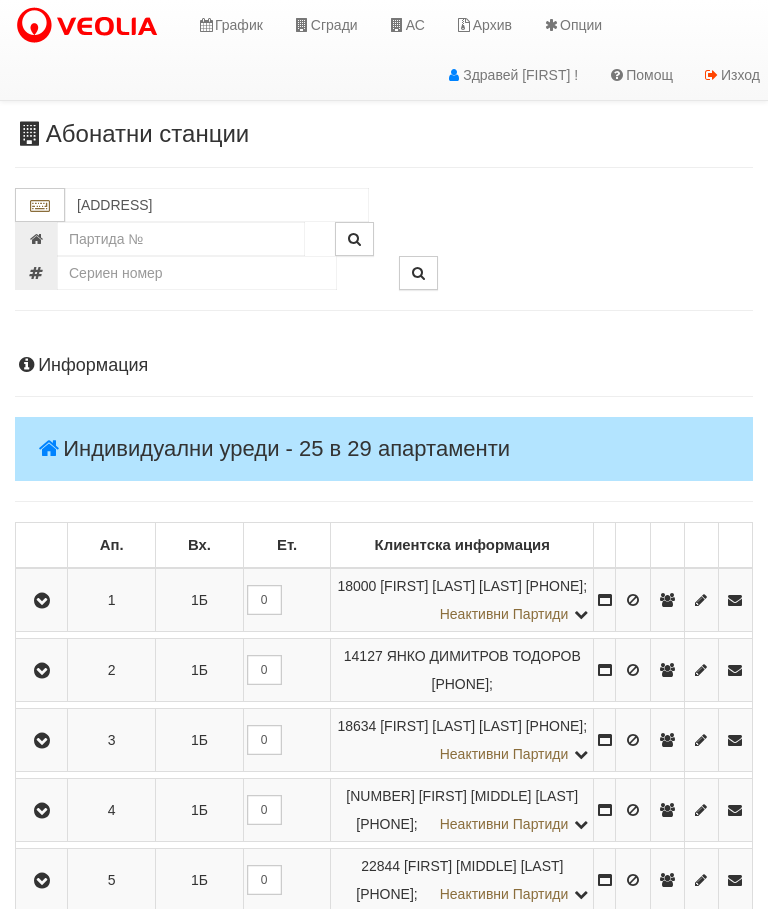 click at bounding box center [42, 601] 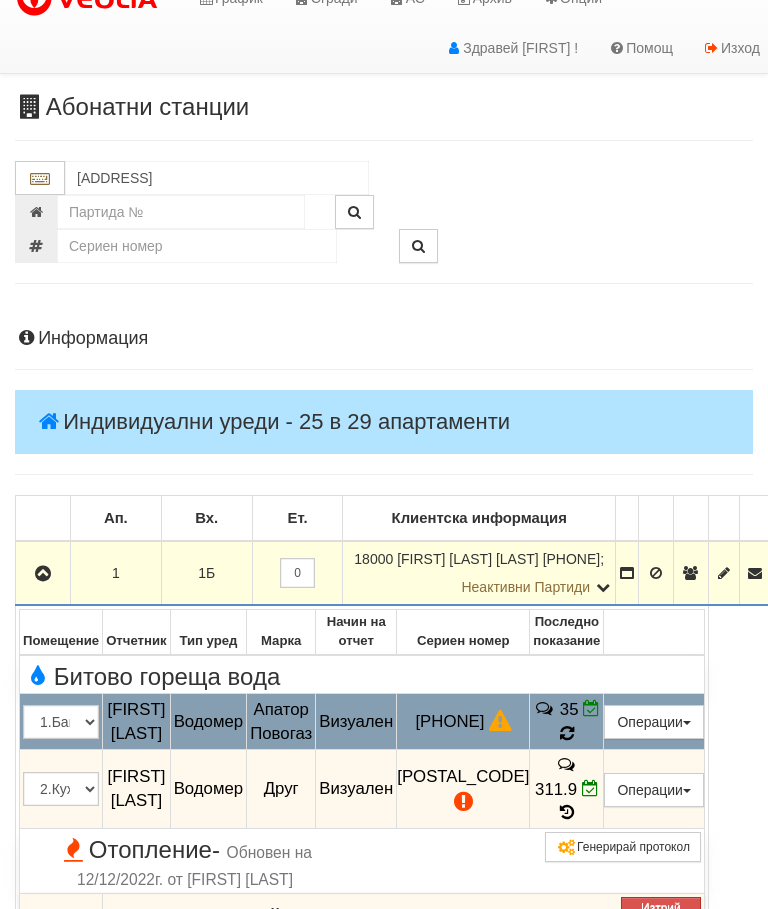 scroll, scrollTop: 27, scrollLeft: 0, axis: vertical 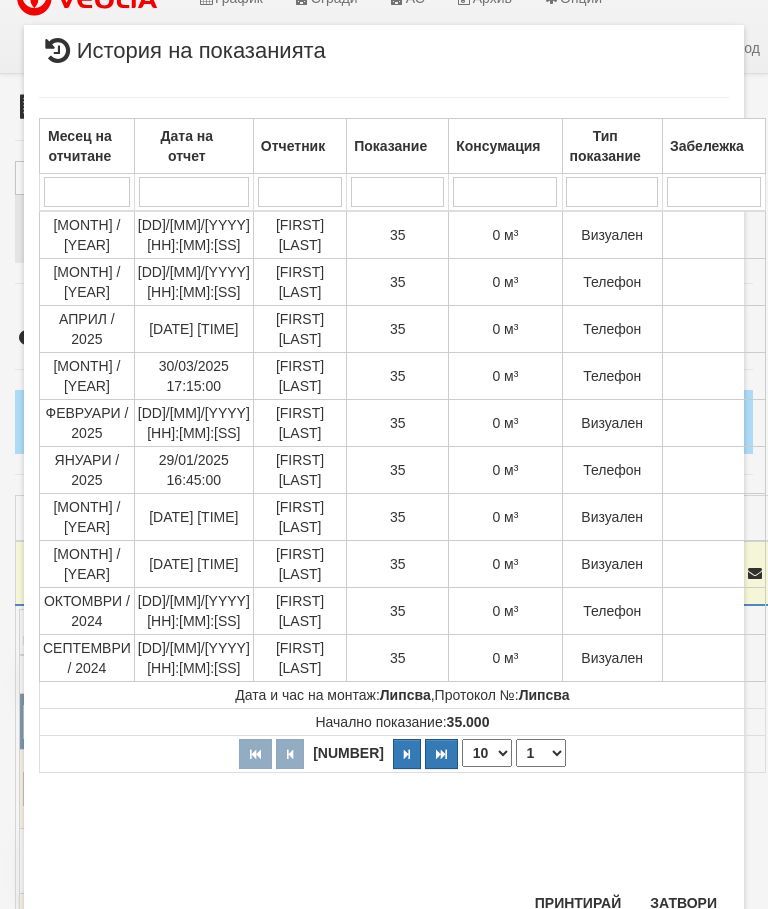 click on "Затвори" at bounding box center (683, 903) 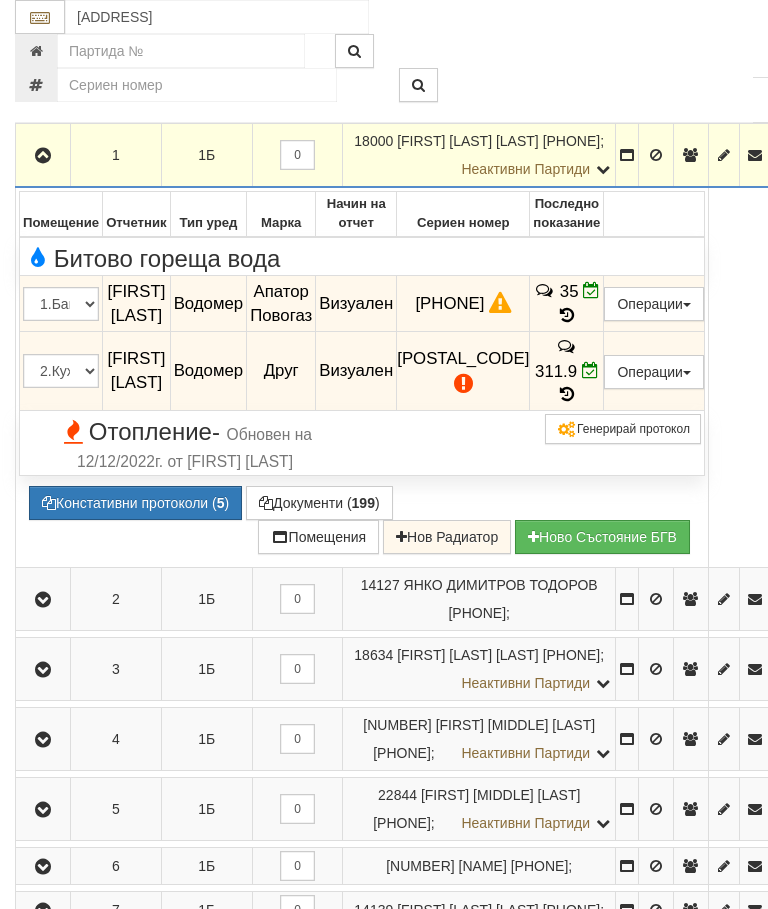 scroll, scrollTop: 446, scrollLeft: 0, axis: vertical 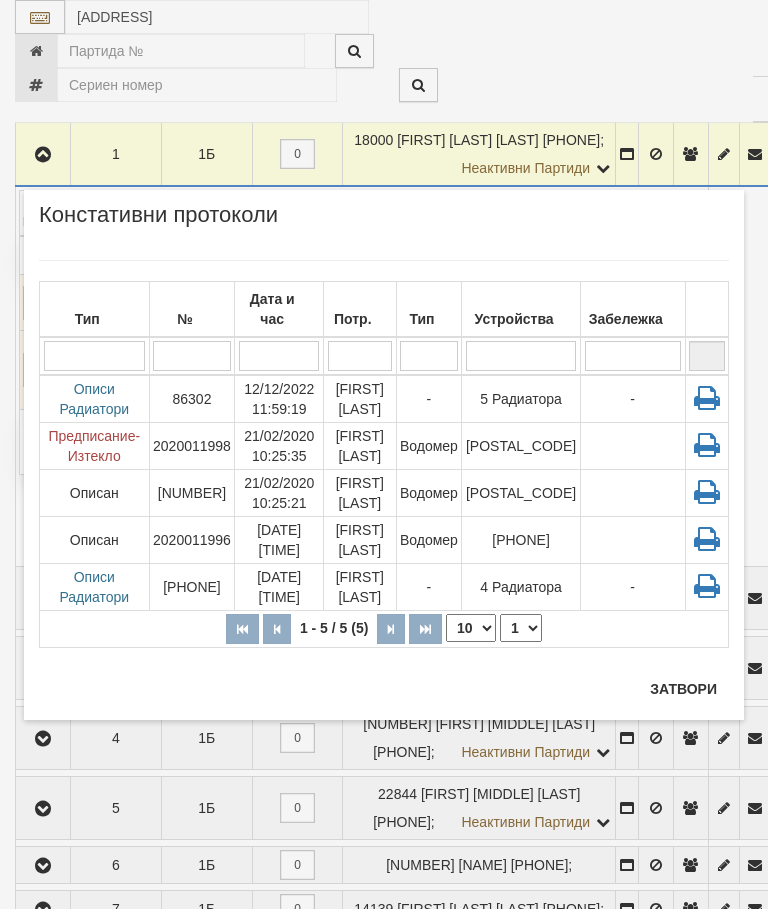 click at bounding box center [94, 356] 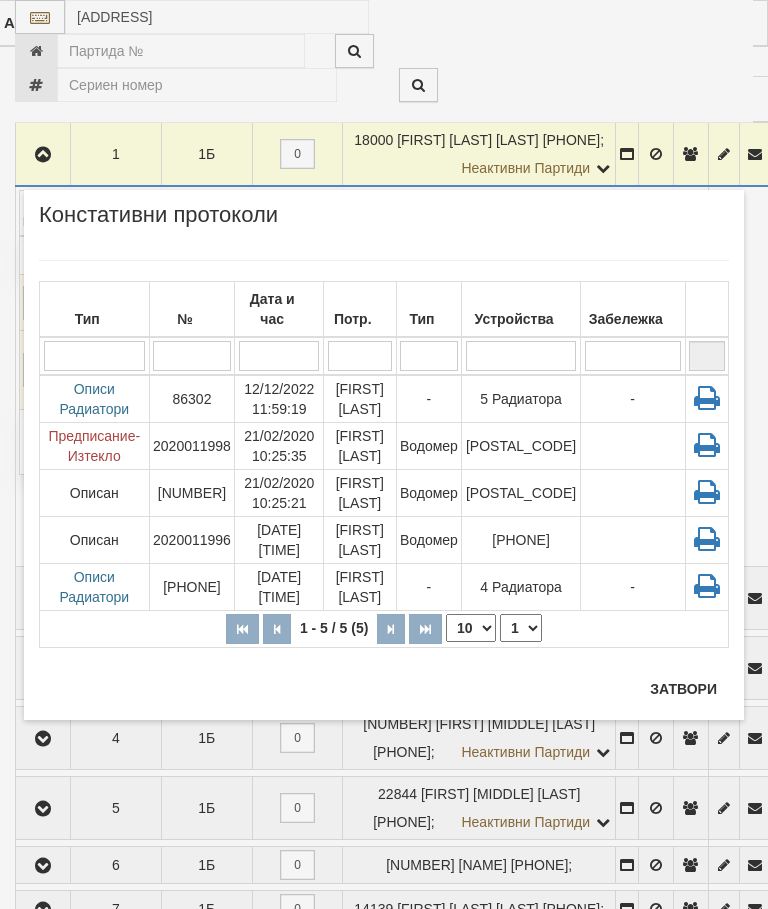 scroll, scrollTop: 841, scrollLeft: 108, axis: both 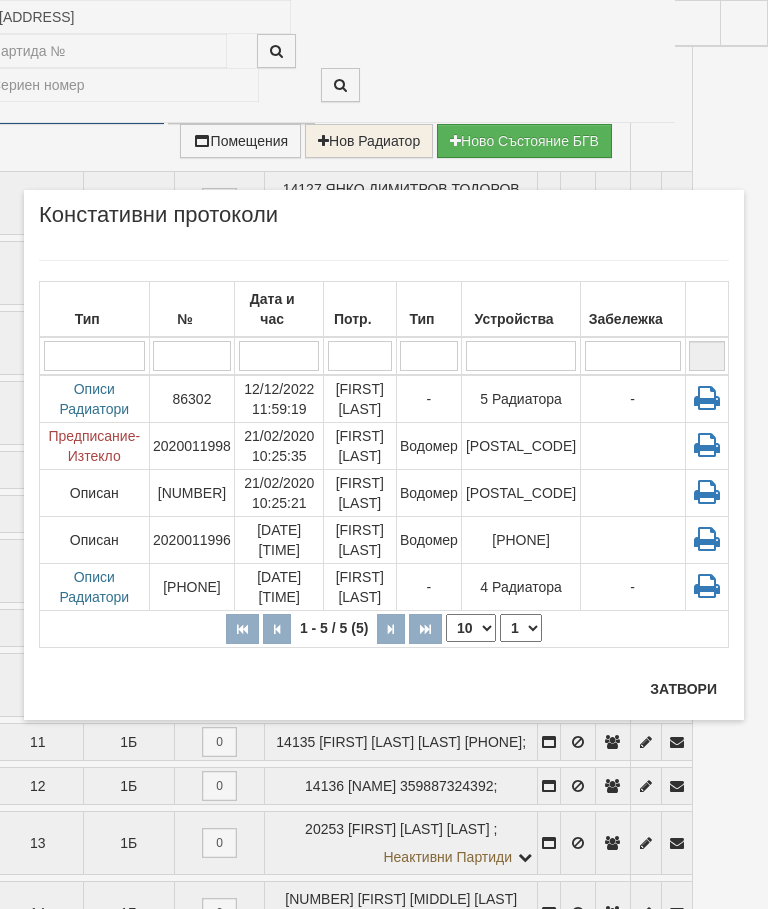 click on "Водомер" at bounding box center (429, 399) 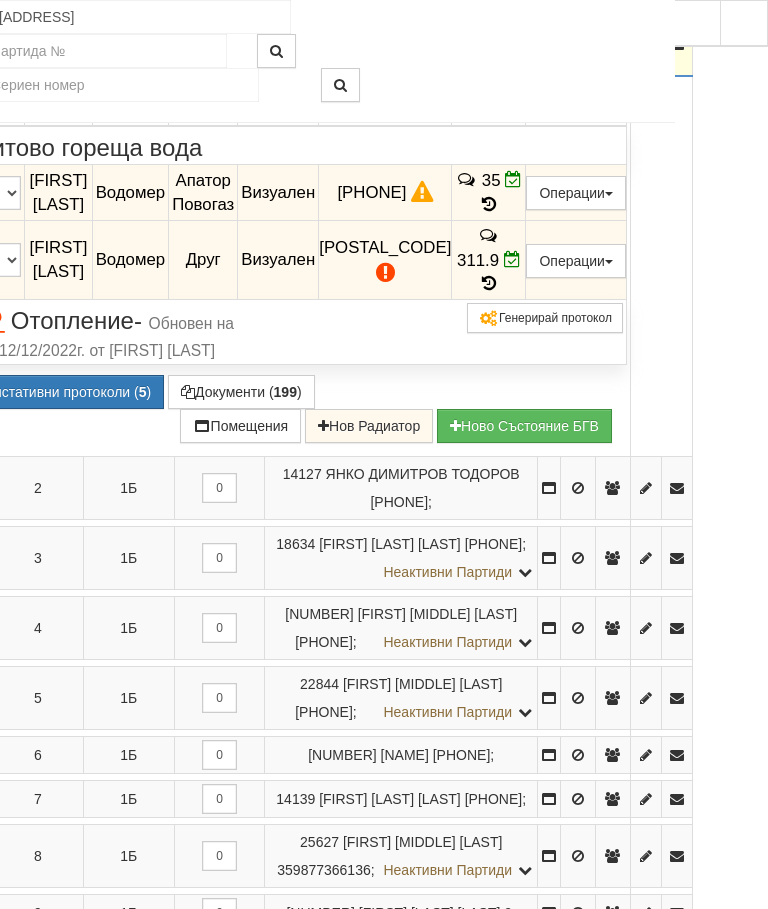 scroll, scrollTop: 556, scrollLeft: 0, axis: vertical 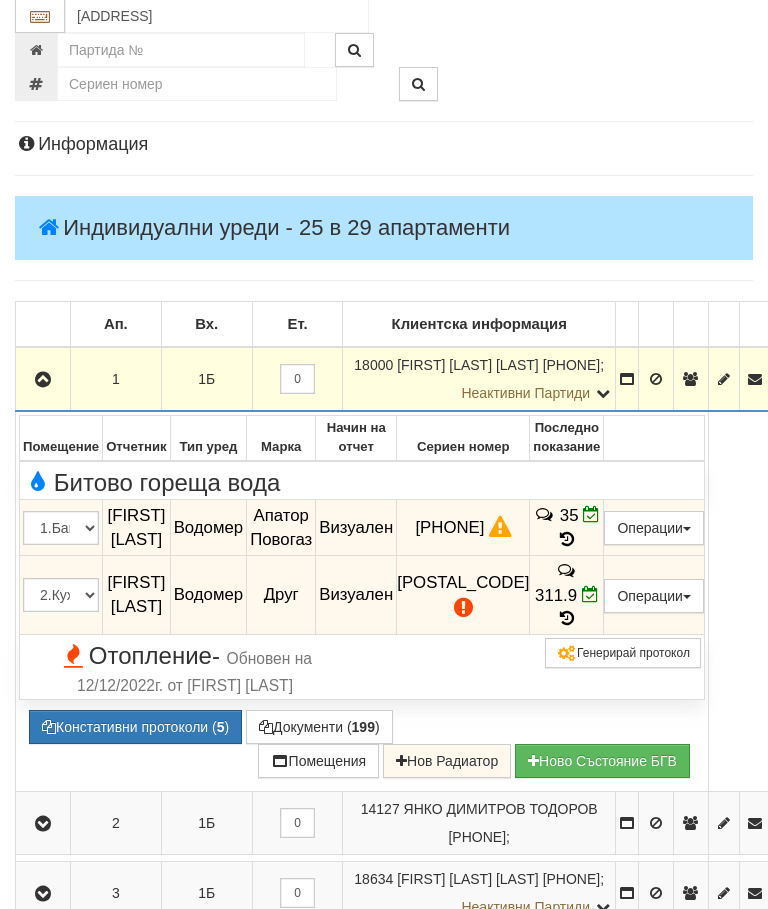 click at bounding box center [43, 381] 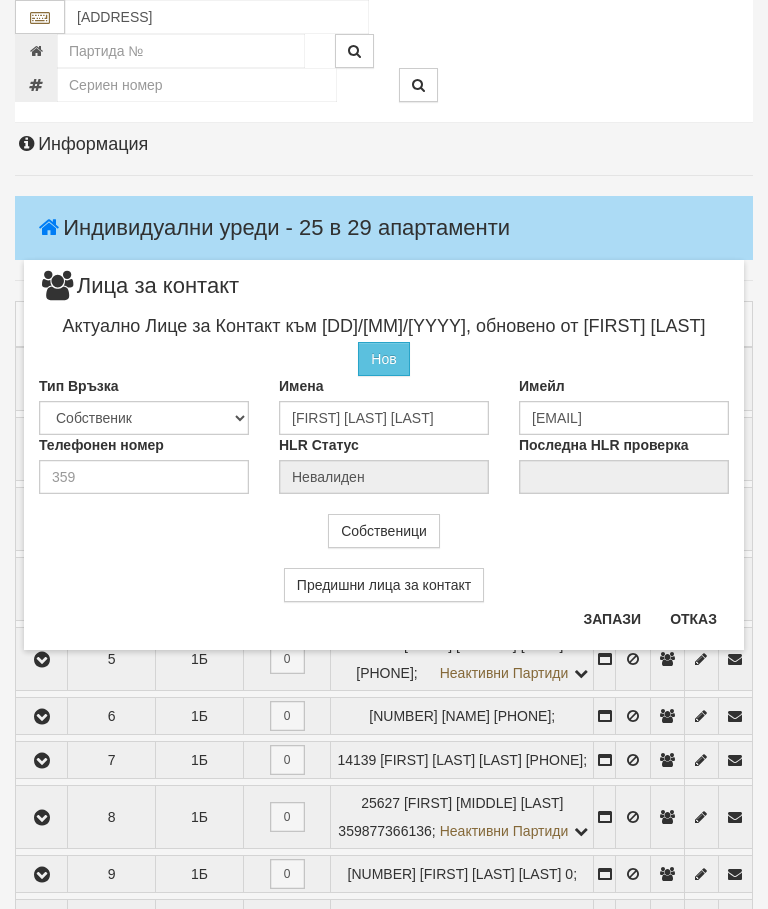 click on "Отказ" at bounding box center [693, 619] 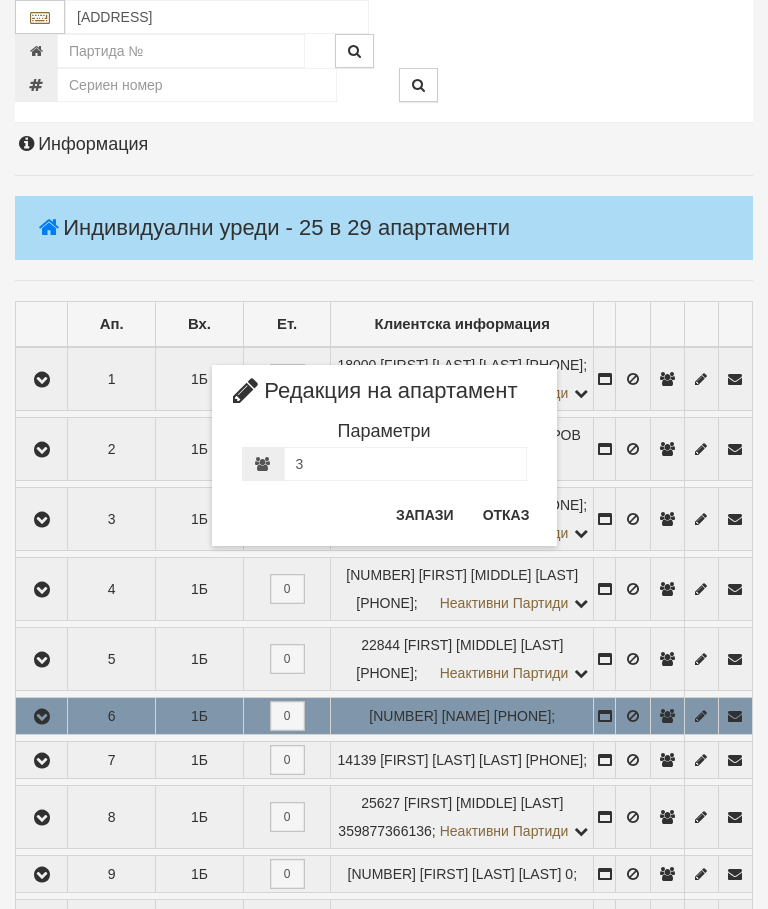 click on "Отказ" at bounding box center [506, 515] 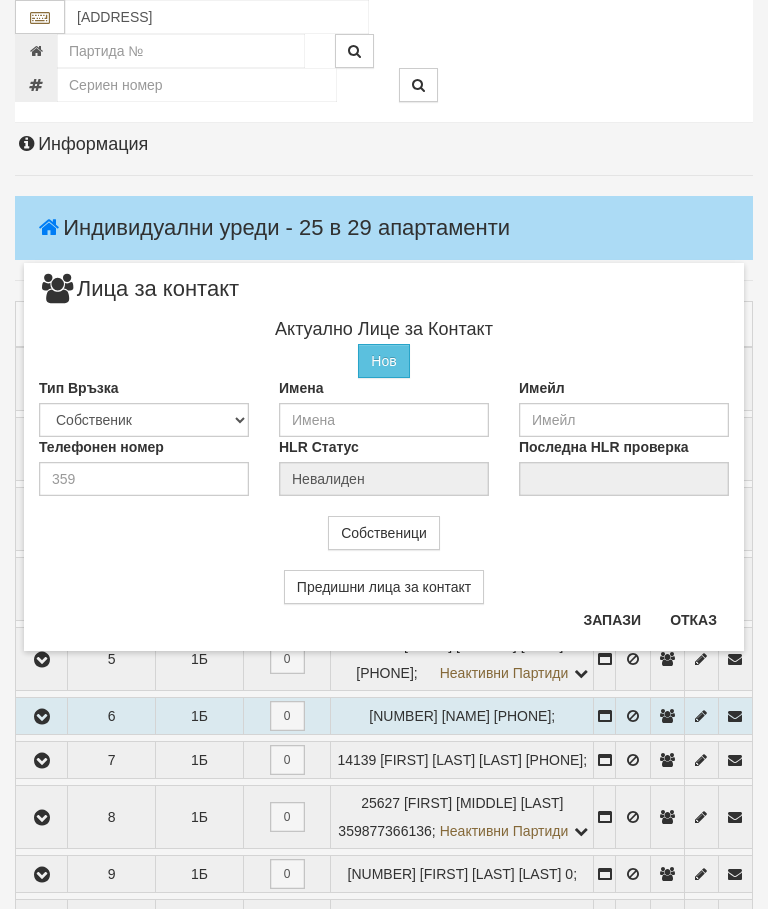click on "Отказ" at bounding box center [693, 620] 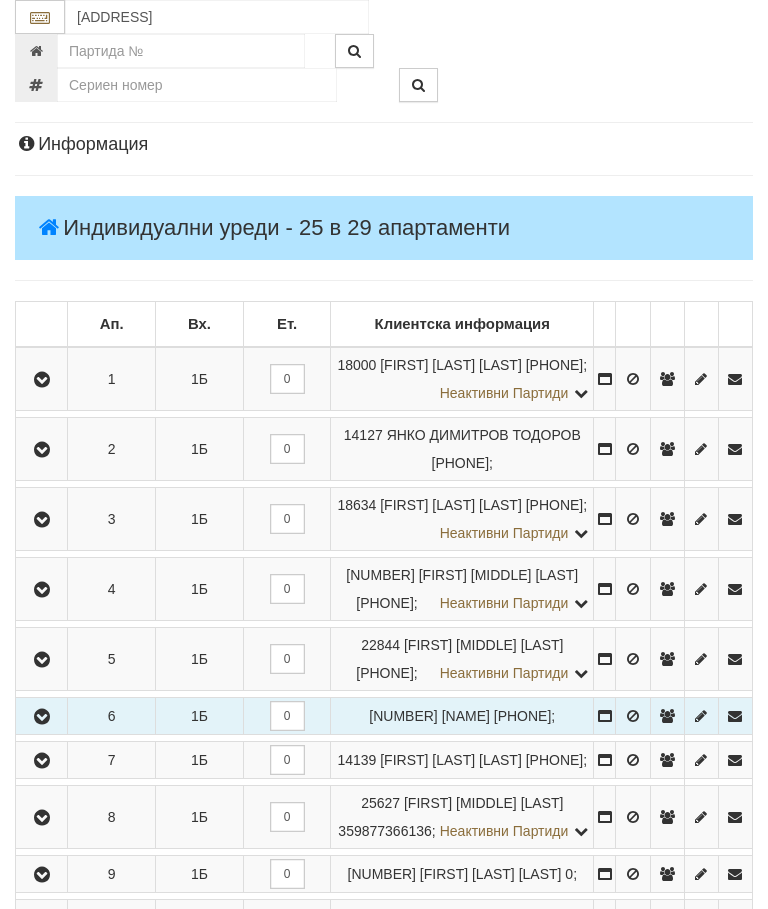 click at bounding box center [42, 717] 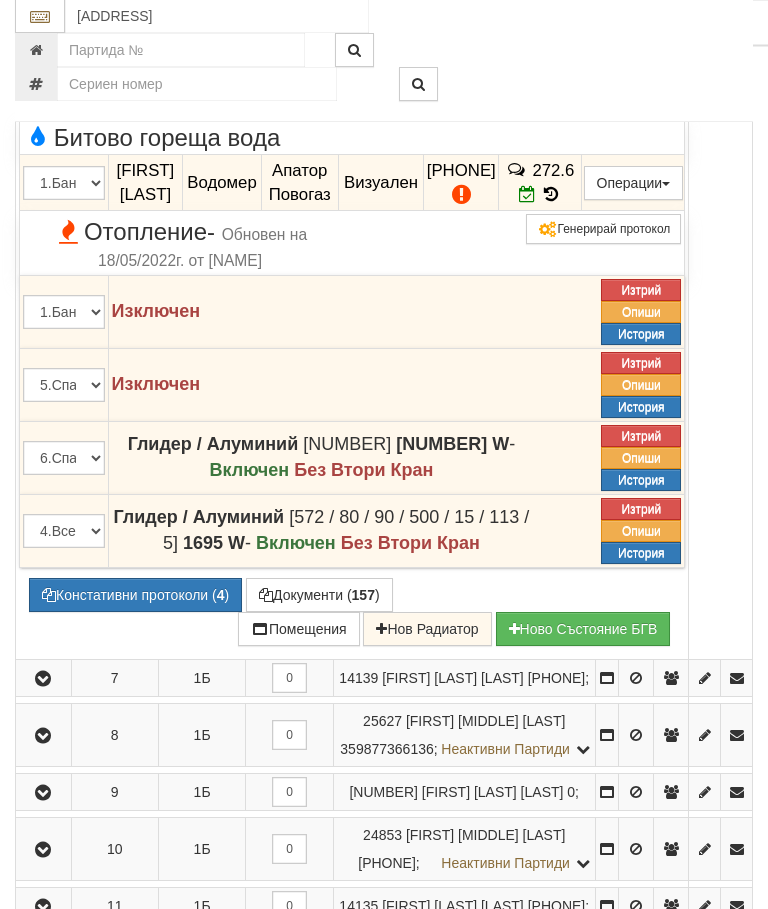 scroll, scrollTop: 891, scrollLeft: 0, axis: vertical 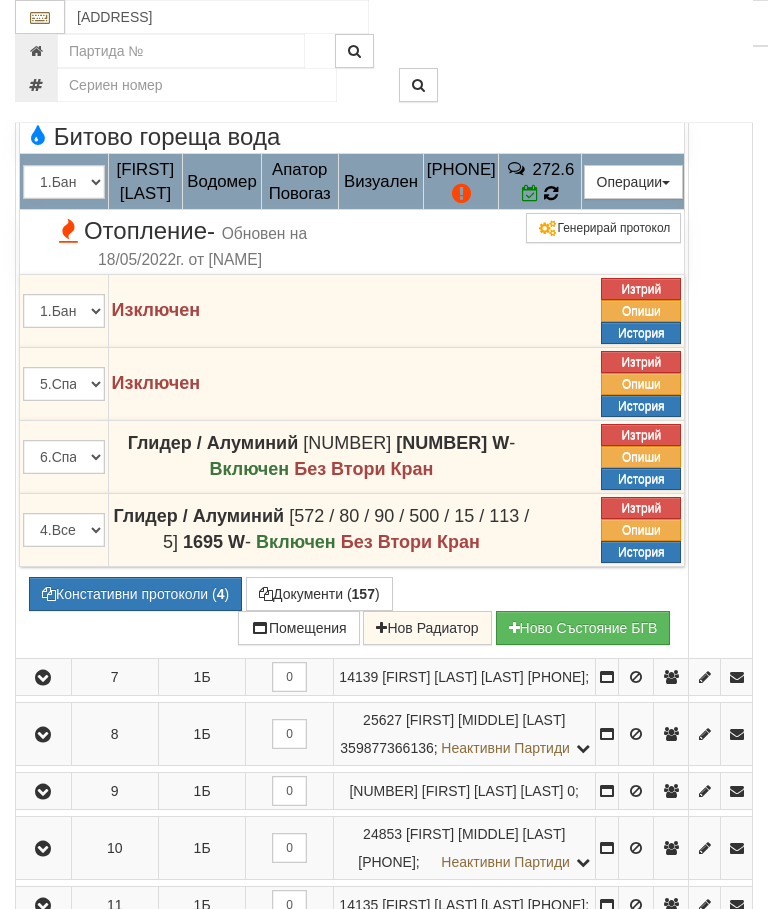 click at bounding box center [551, 193] 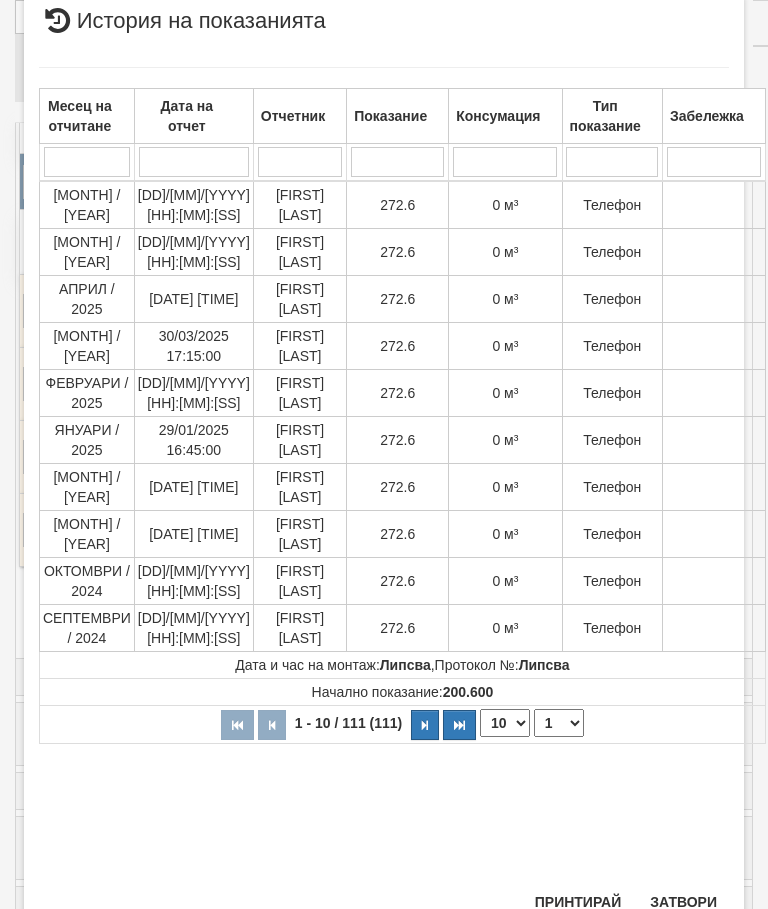 scroll, scrollTop: 1025, scrollLeft: 0, axis: vertical 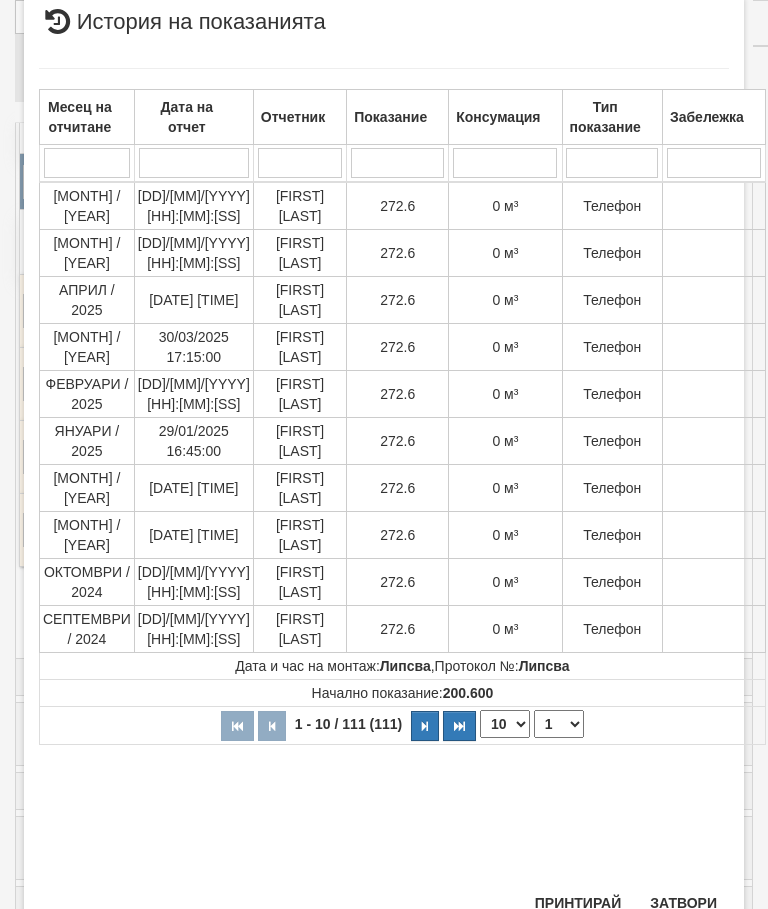 click on "×    История на показанията
Месец на отчитане
Дата на отчет
Отчетник
Показание
Консумация
Тип показание
Забележка
Дата и час на монтаж:  Липсва ,
Протокол №:  Липсва
Начално показание:  200.600
1 - 10 / 111 (111)
10
20
30
40
1 2 3 4 5 6 7 8 9 10 11 12" at bounding box center [384, 465] 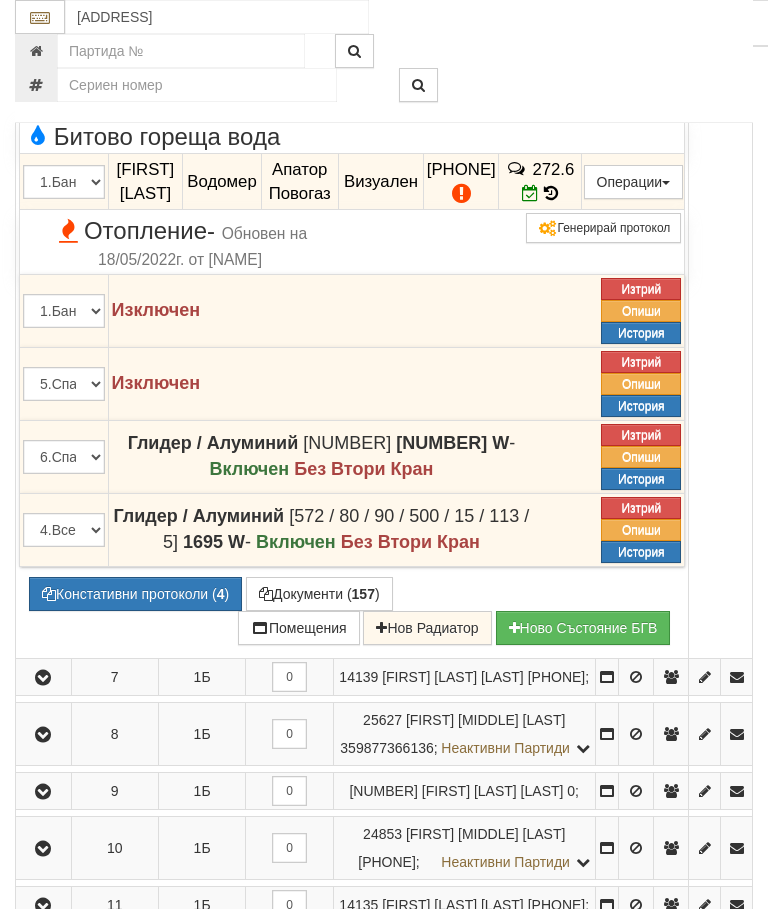 click on "Констативни протоколи ( 4 )" at bounding box center [135, 594] 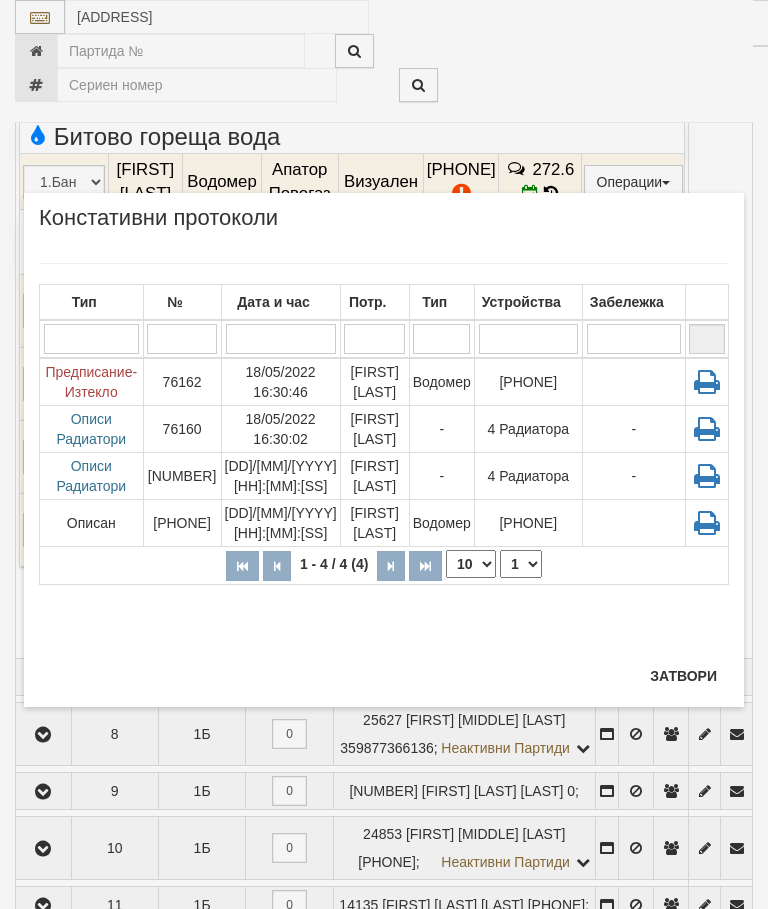 click on "Затвори" at bounding box center (683, 676) 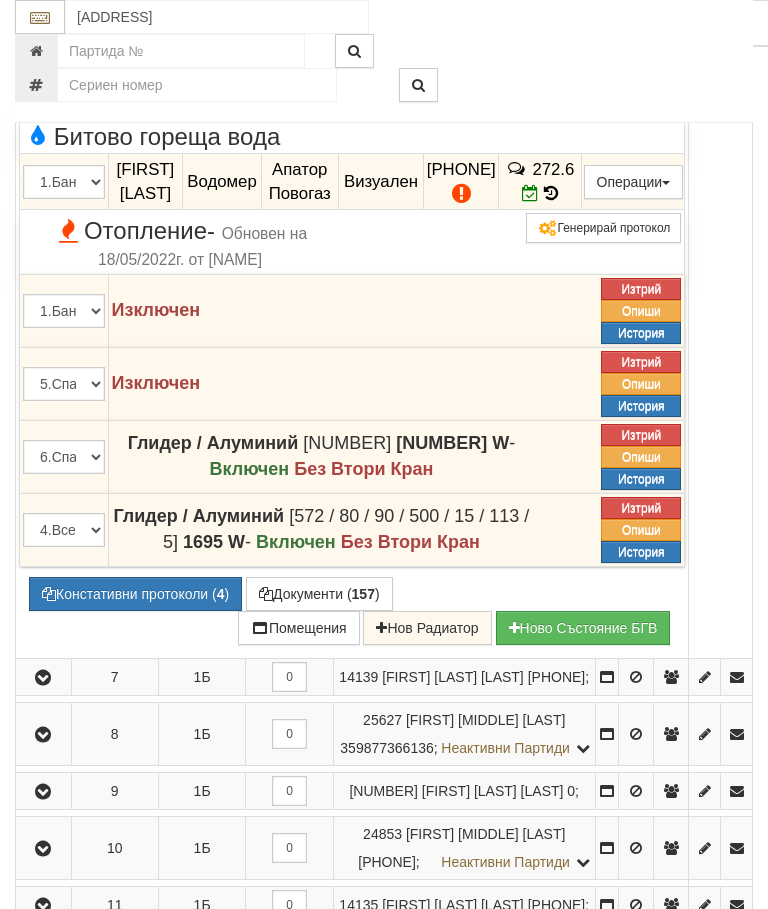 click on "Редакция / Протокол" at bounding box center (0, 0) 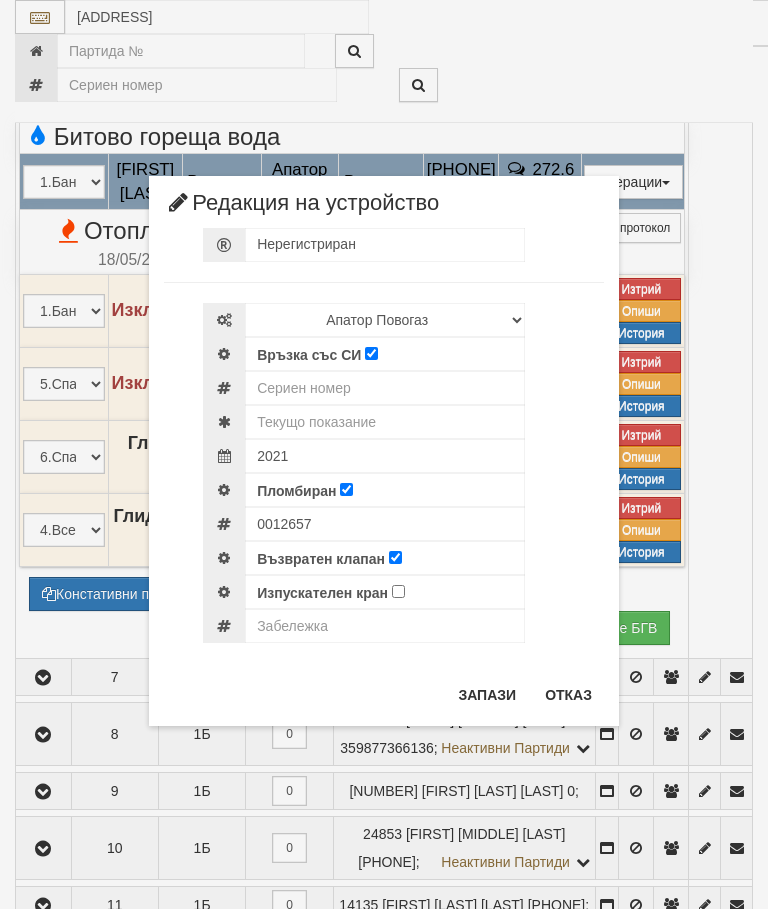click on "×    Редакция на устройство
Нерегистриран
Избери Марка и модел
Апатор Повогаз
Друг
Кундис Радио
Сименс Визуален
Сименс Радио
Техем
Връзка със СИ
32735444" at bounding box center [384, 451] 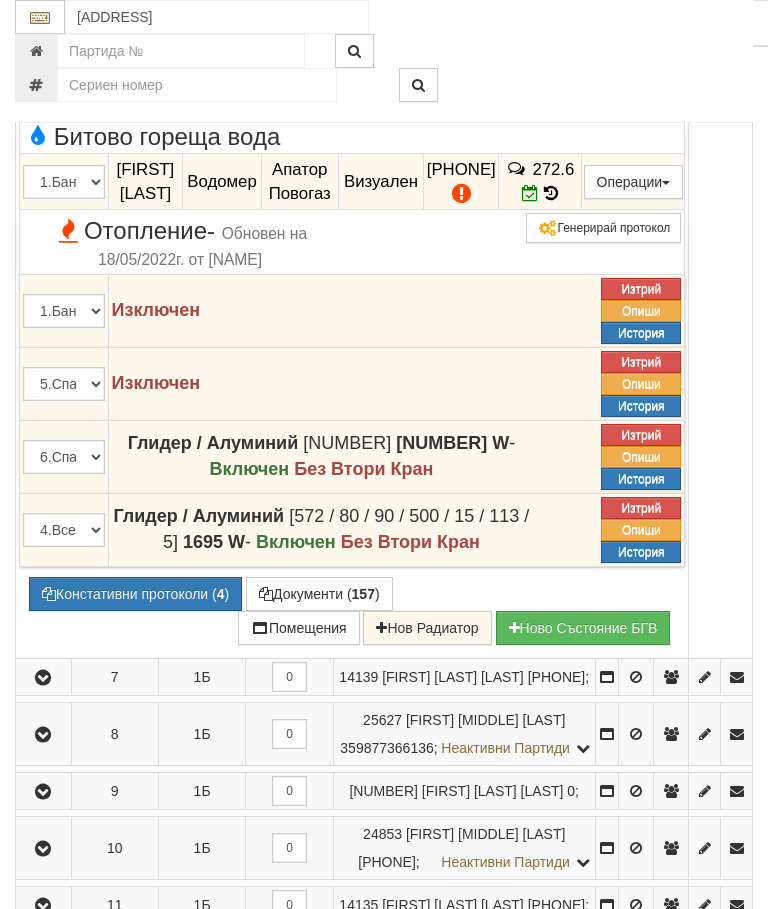 scroll, scrollTop: 700, scrollLeft: 0, axis: vertical 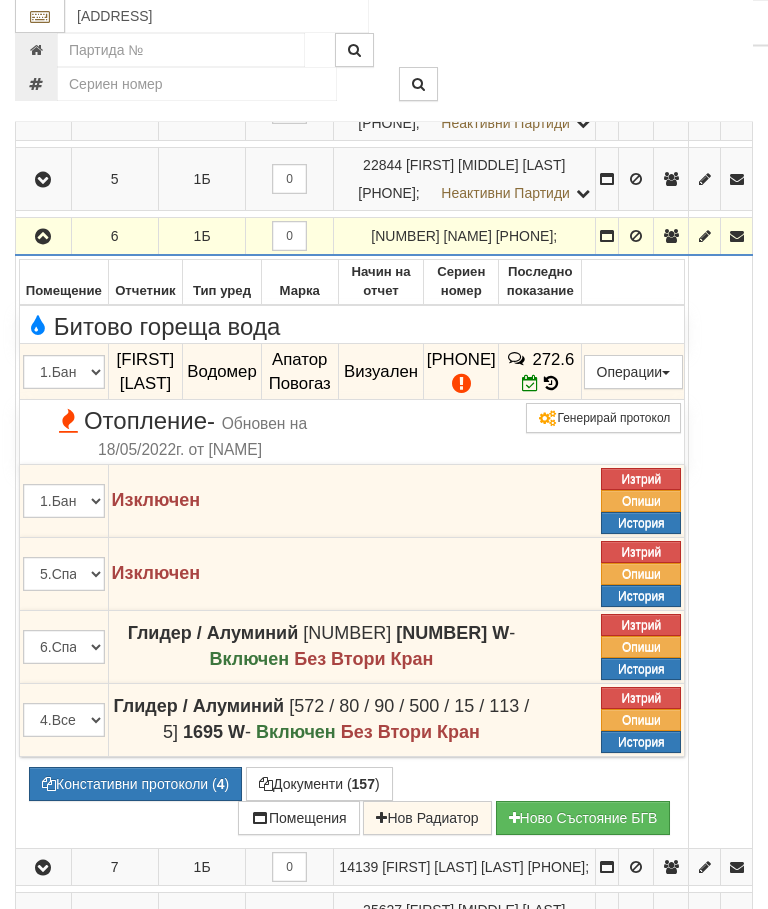 click at bounding box center (43, 237) 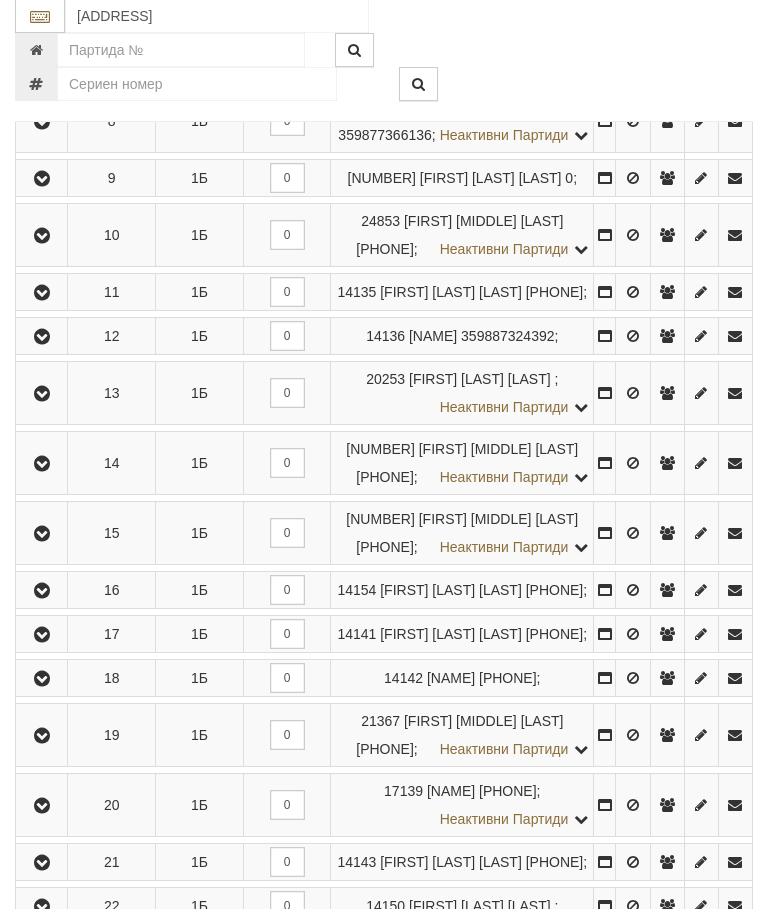 scroll, scrollTop: 917, scrollLeft: 0, axis: vertical 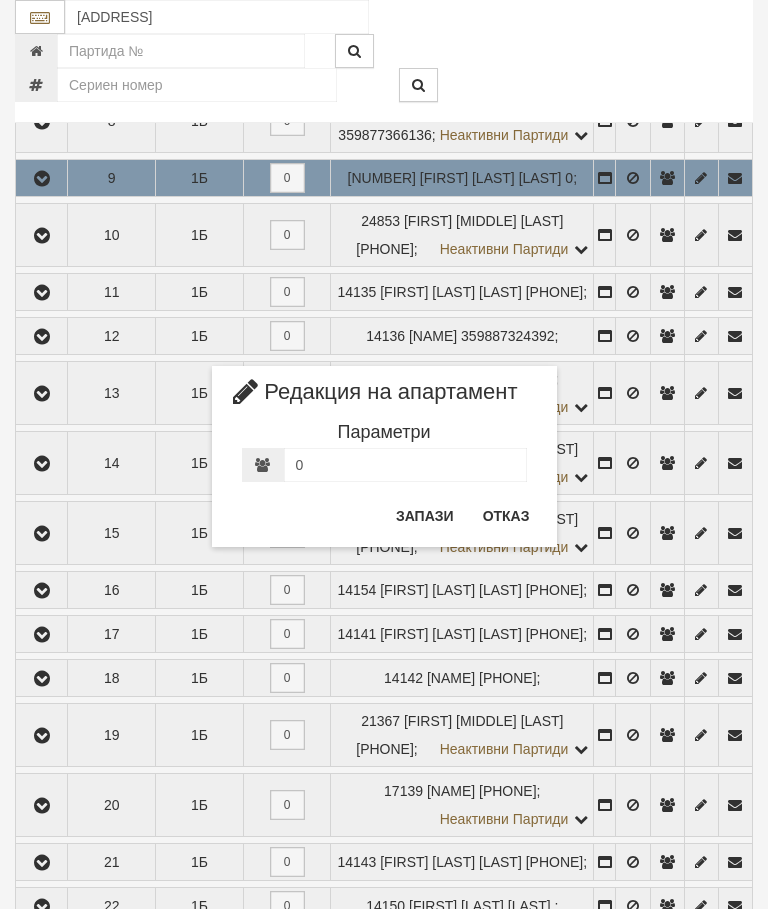 click on "Отказ" at bounding box center (506, 516) 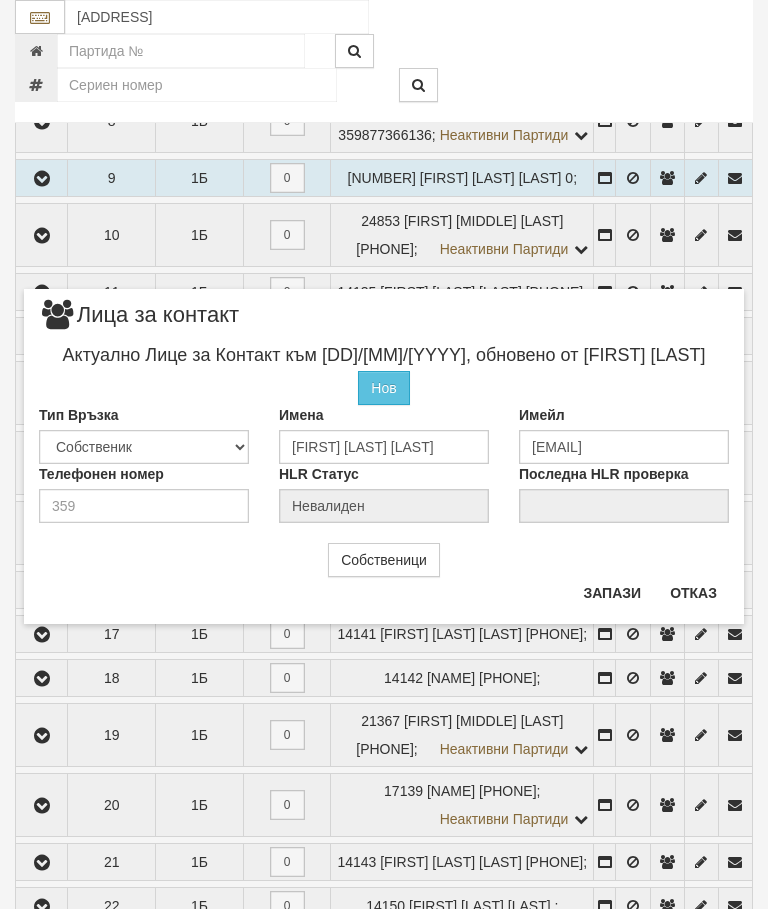 click on "Отказ" at bounding box center (693, 593) 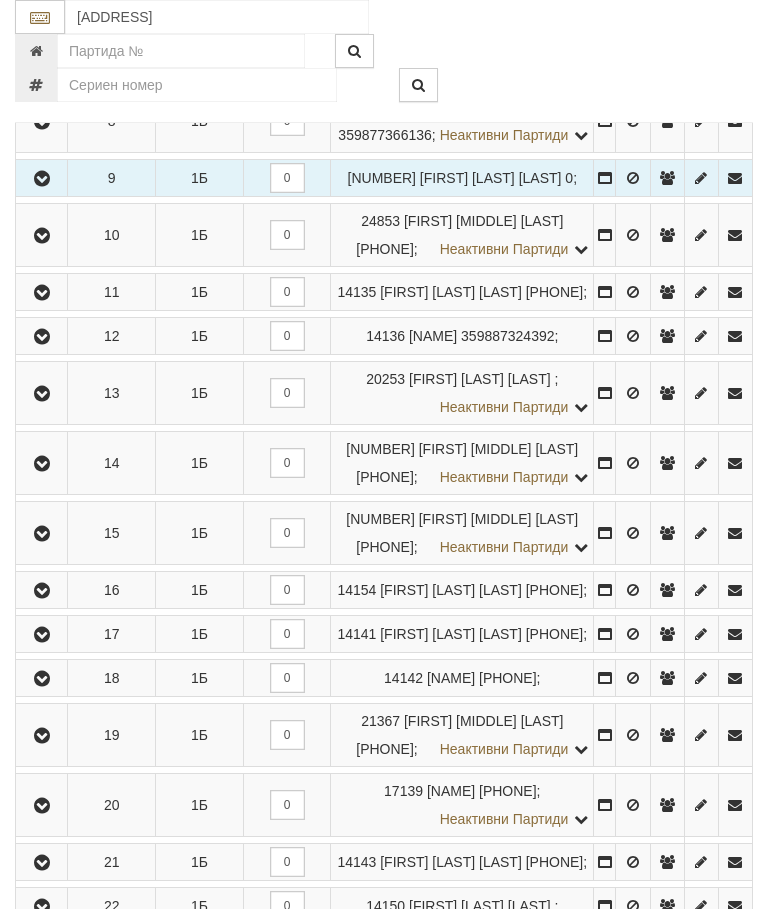 click at bounding box center (42, 179) 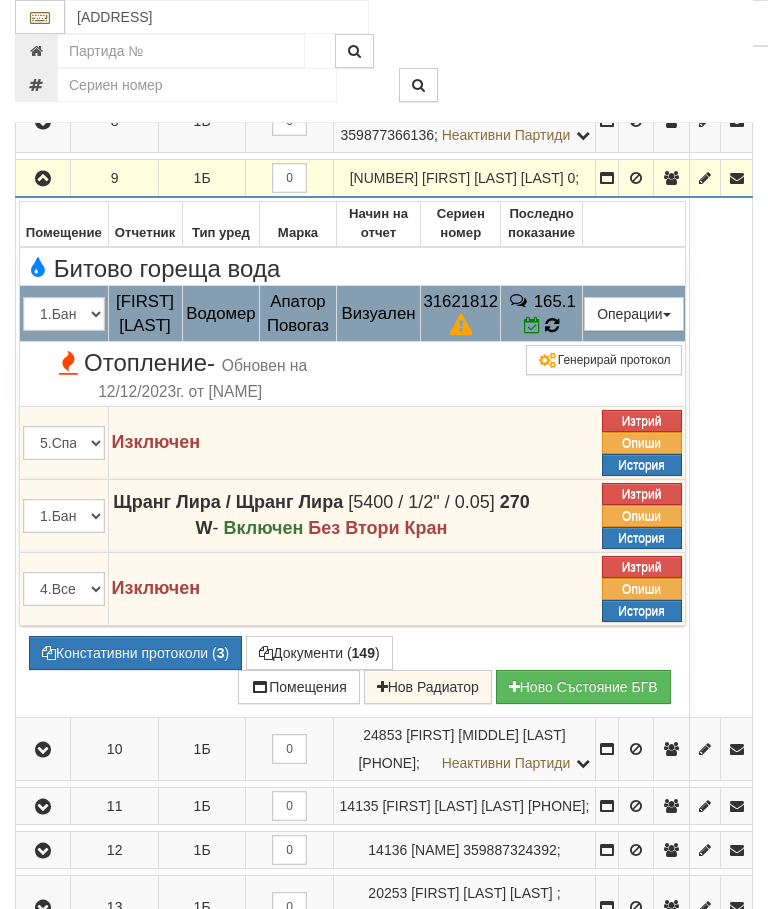 click at bounding box center (552, 325) 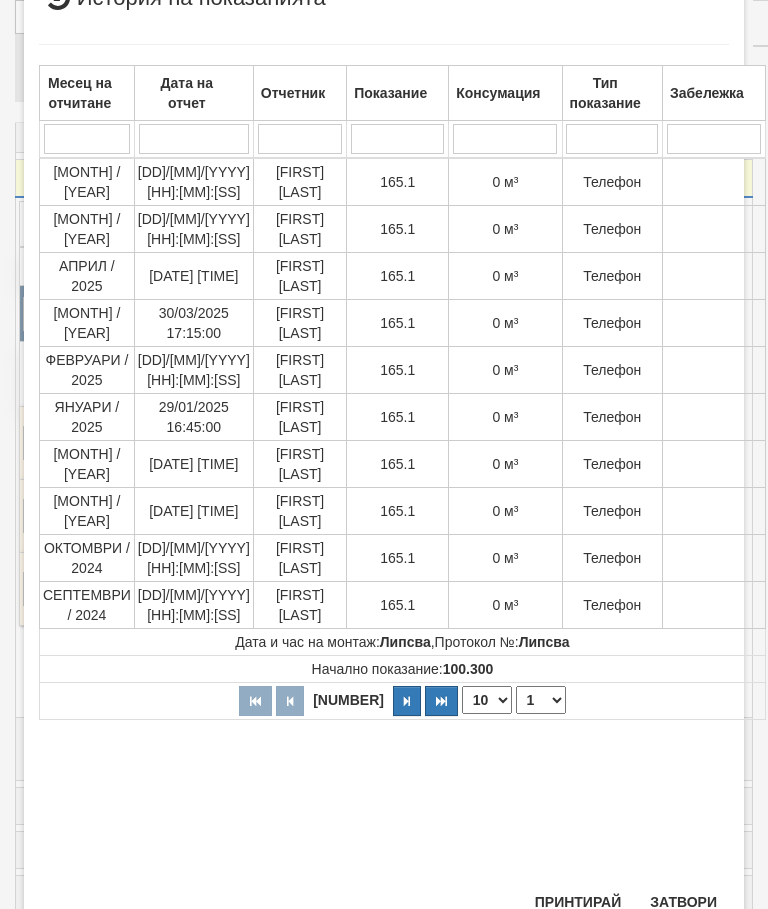 scroll, scrollTop: 555, scrollLeft: 0, axis: vertical 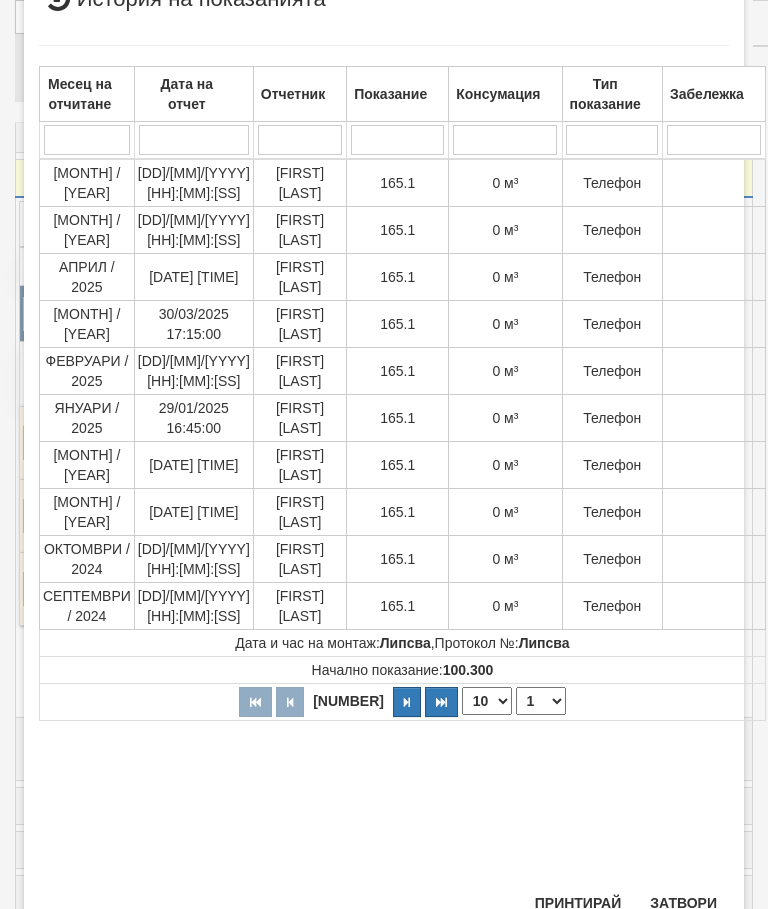click on "Затвори" at bounding box center (683, 903) 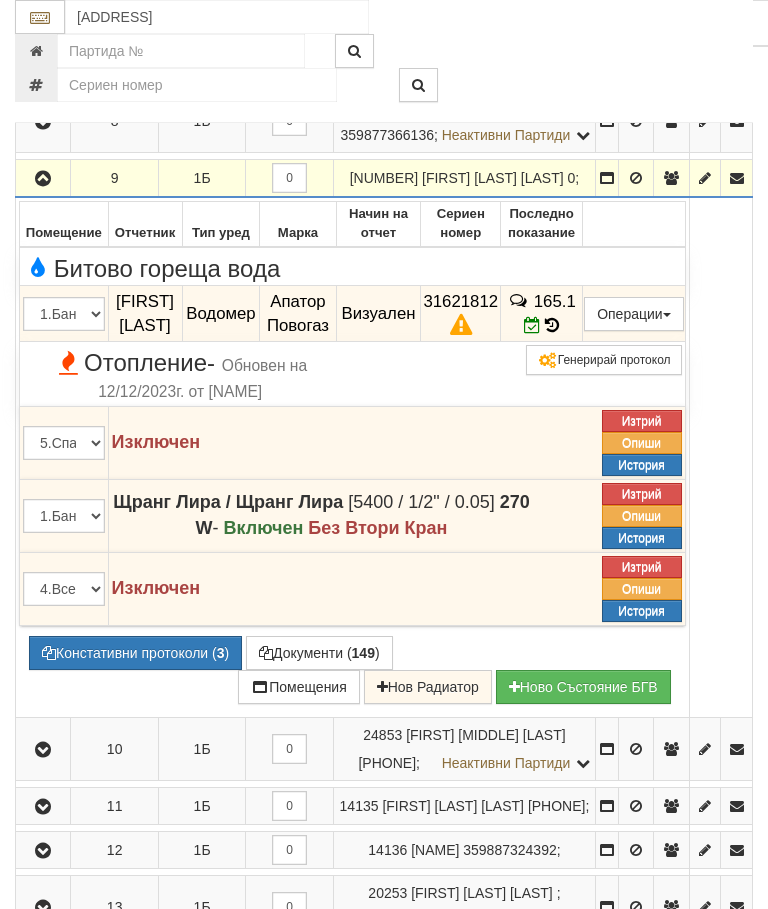 click at bounding box center [43, 179] 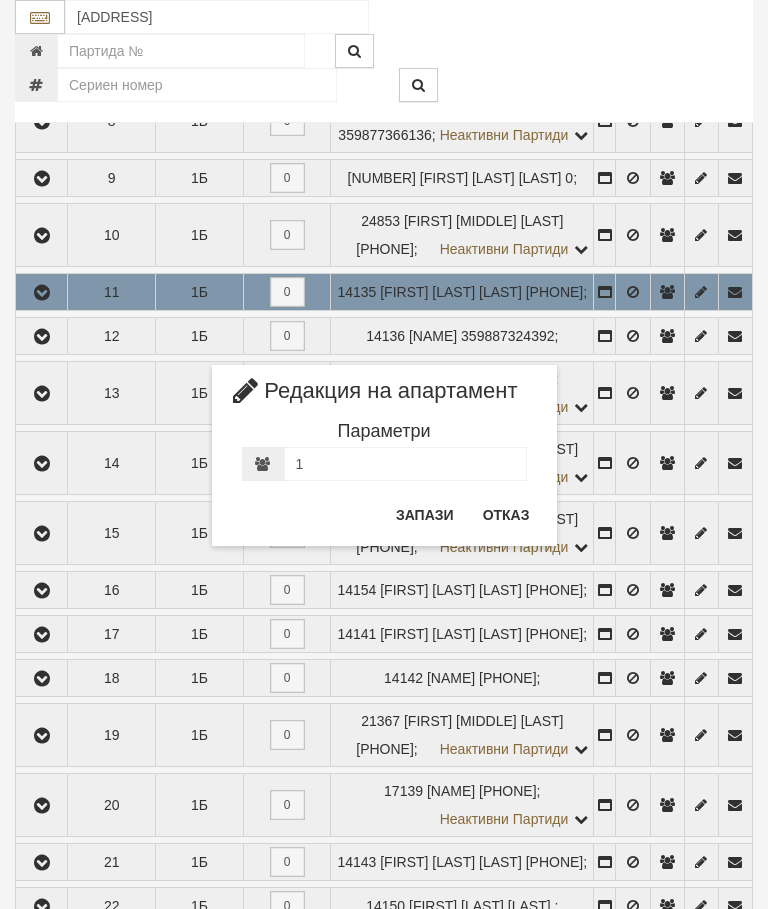 click on "Отказ" at bounding box center [506, 515] 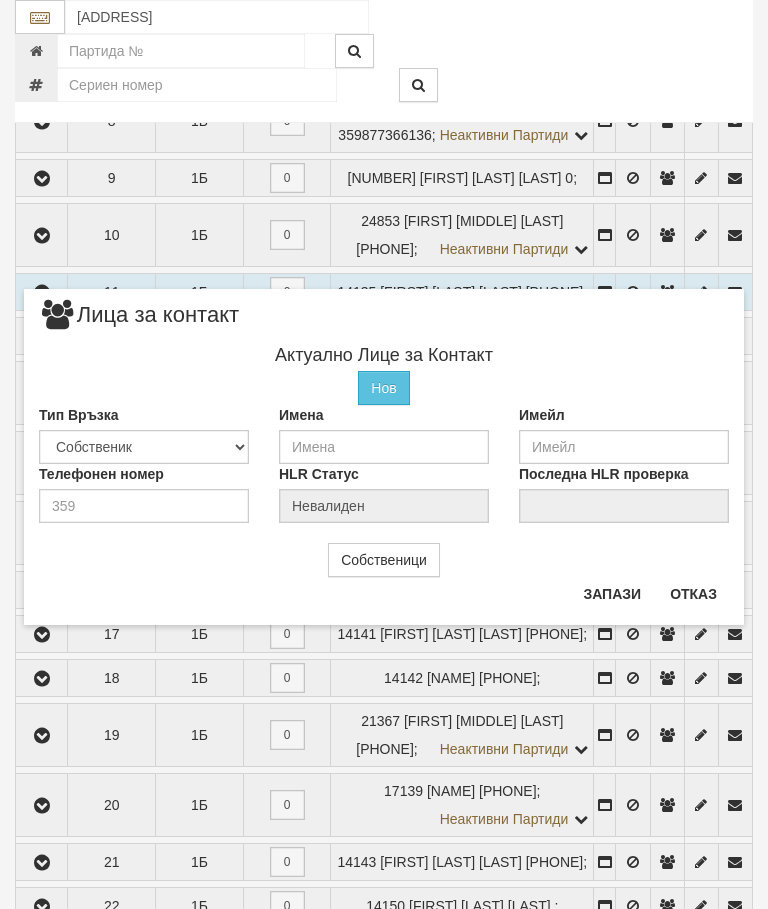 click on "Отказ" at bounding box center (693, 594) 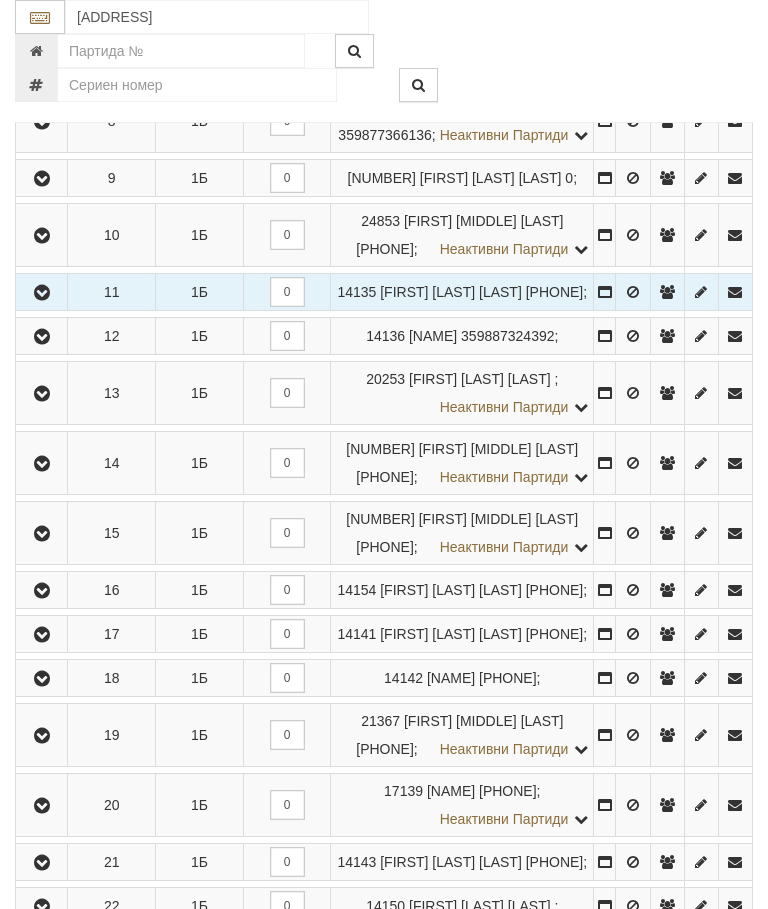 click at bounding box center (42, 293) 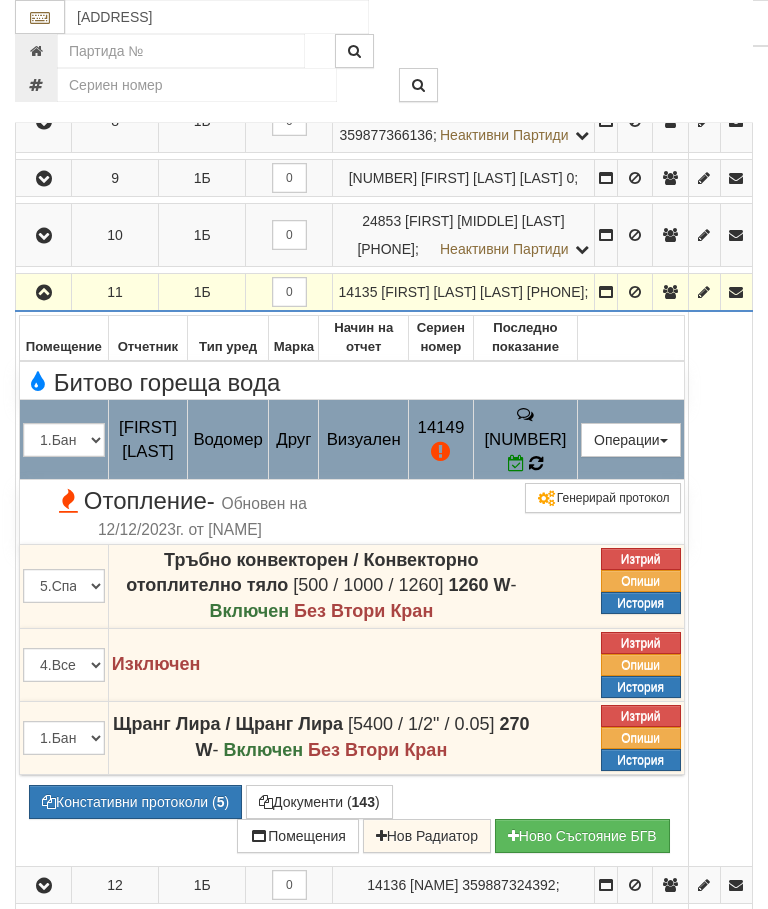 click at bounding box center [536, 463] 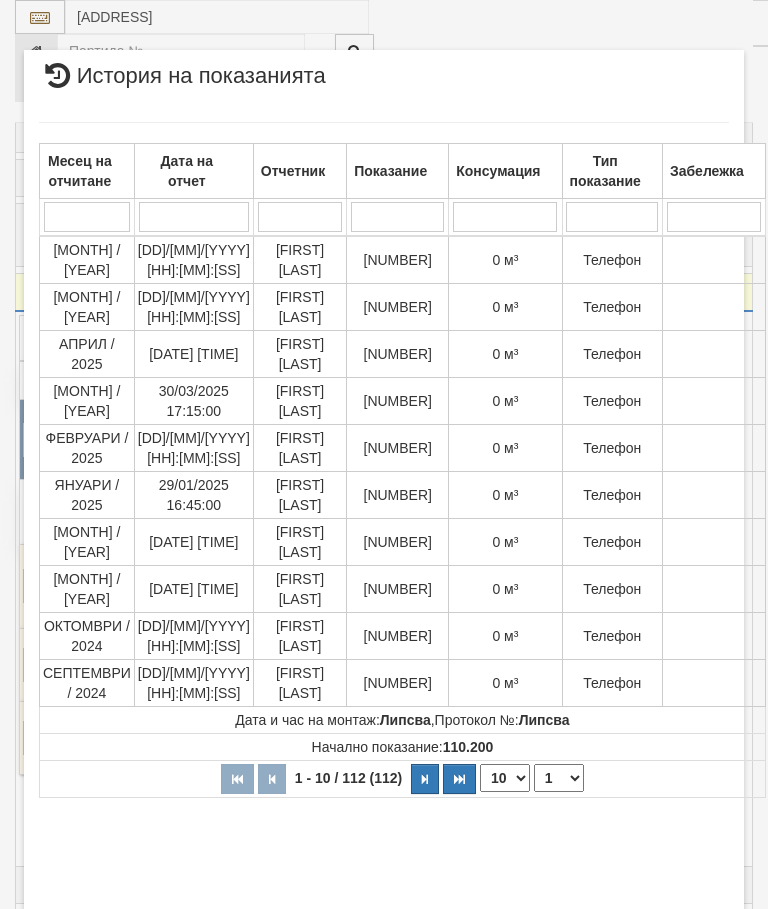 click on "[DATE] [TIME] [CONSUMER] [DATE] [TIME]" at bounding box center [384, 510] 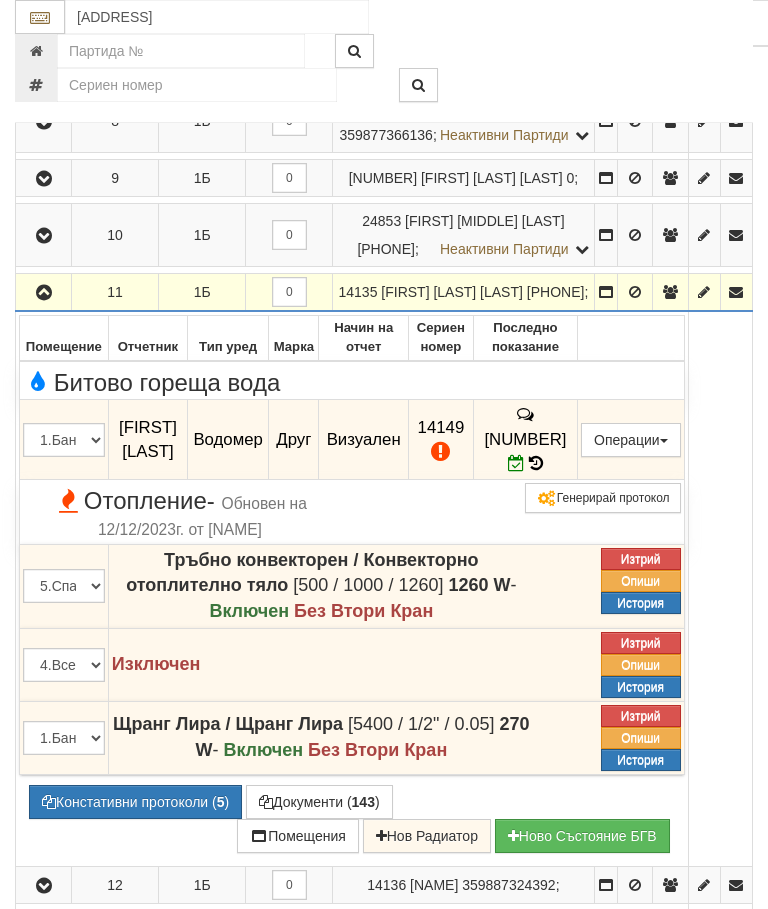 click on "Констативни протоколи ( 5 )" at bounding box center (135, 802) 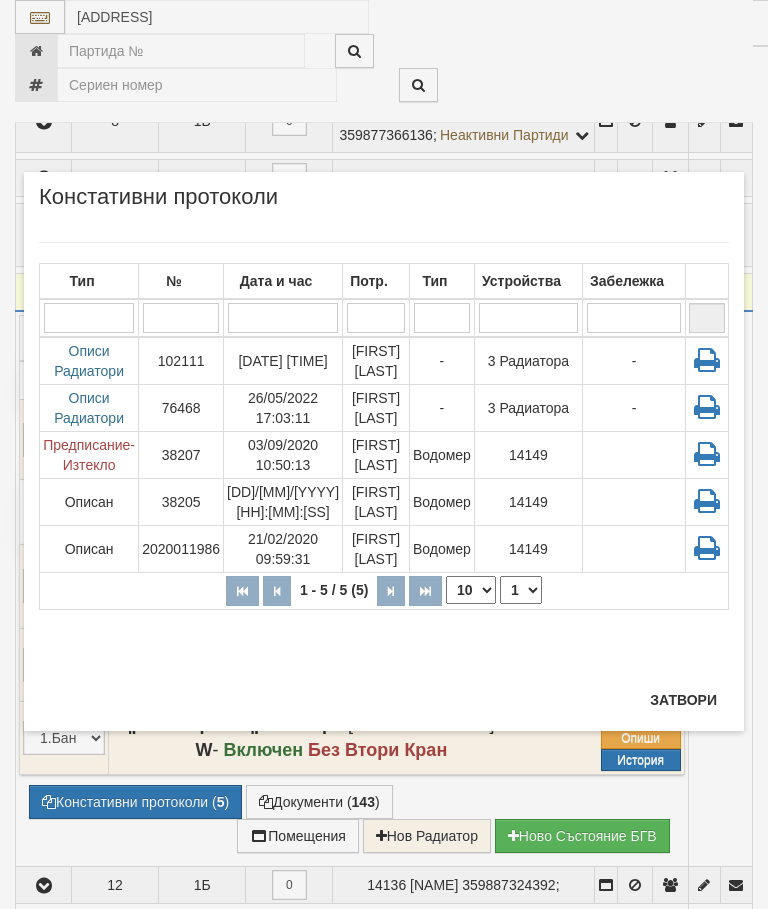 click on "Затвори" at bounding box center (683, 700) 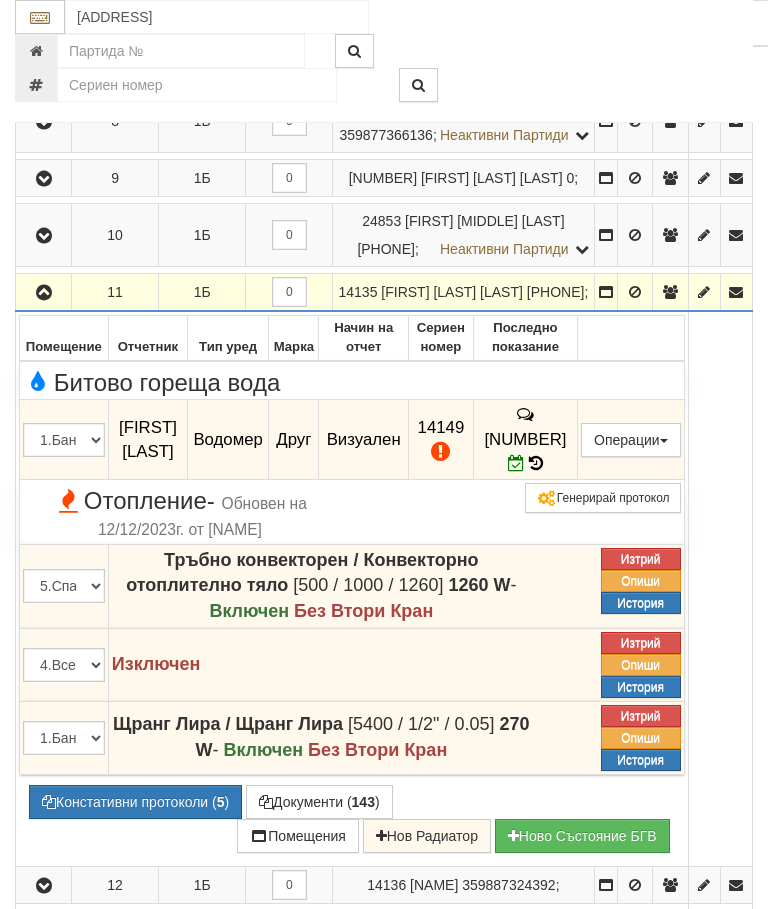 click on "Редакция / Протокол" at bounding box center [0, 0] 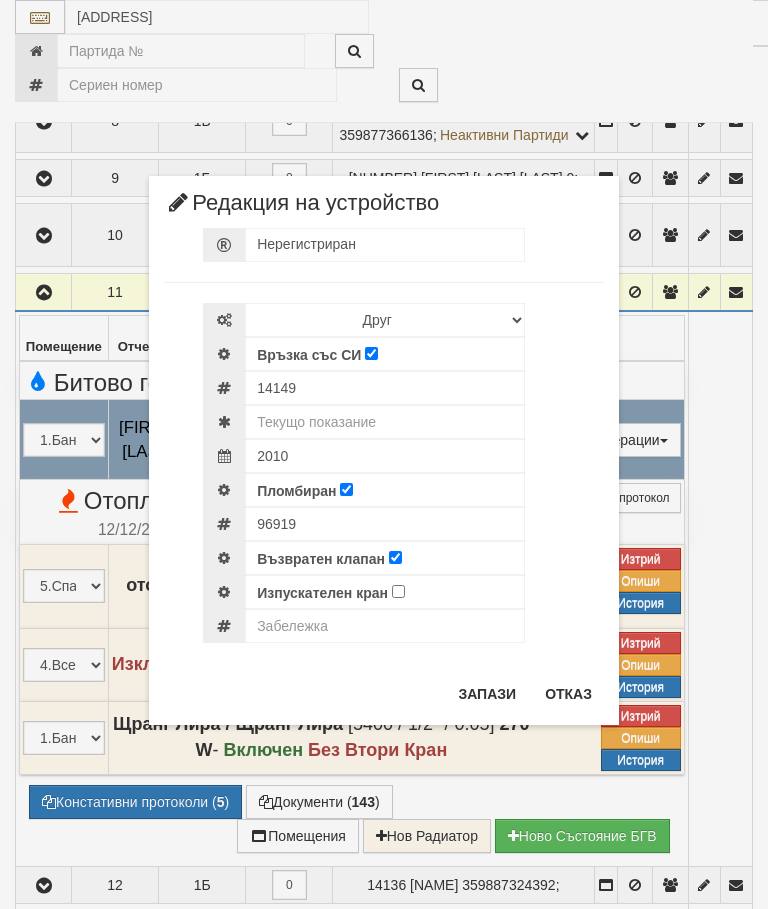 click on "[DEVICE] [DEVICE] [DEVICE] [DEVICE] [DEVICE] [DEVICE] [NUMBER]" at bounding box center (384, 362) 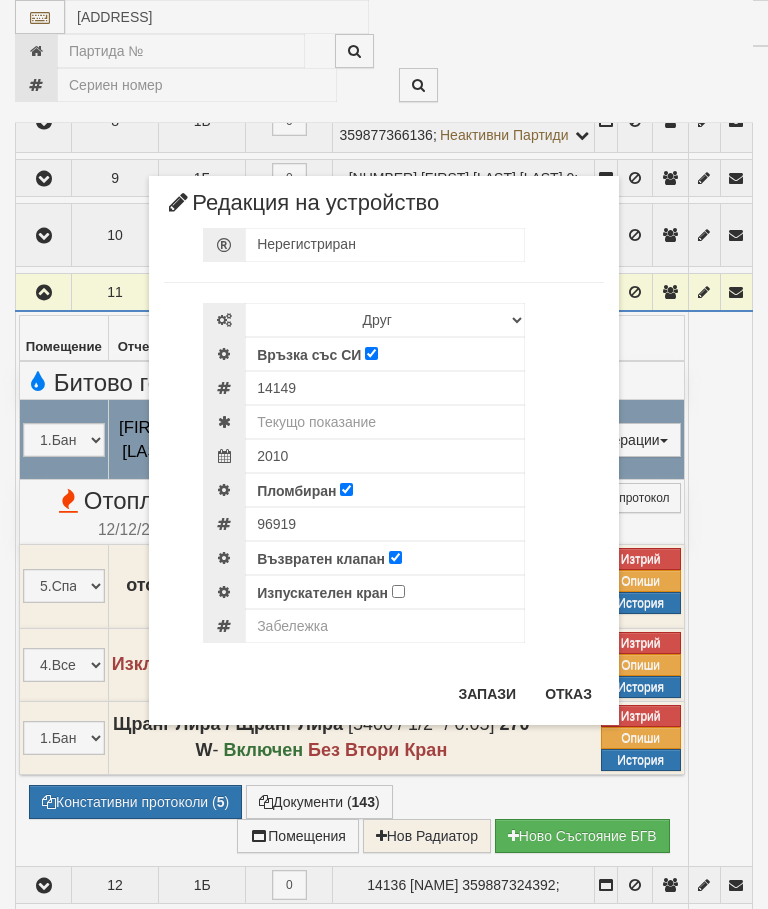 click on "Отказ" at bounding box center (568, 694) 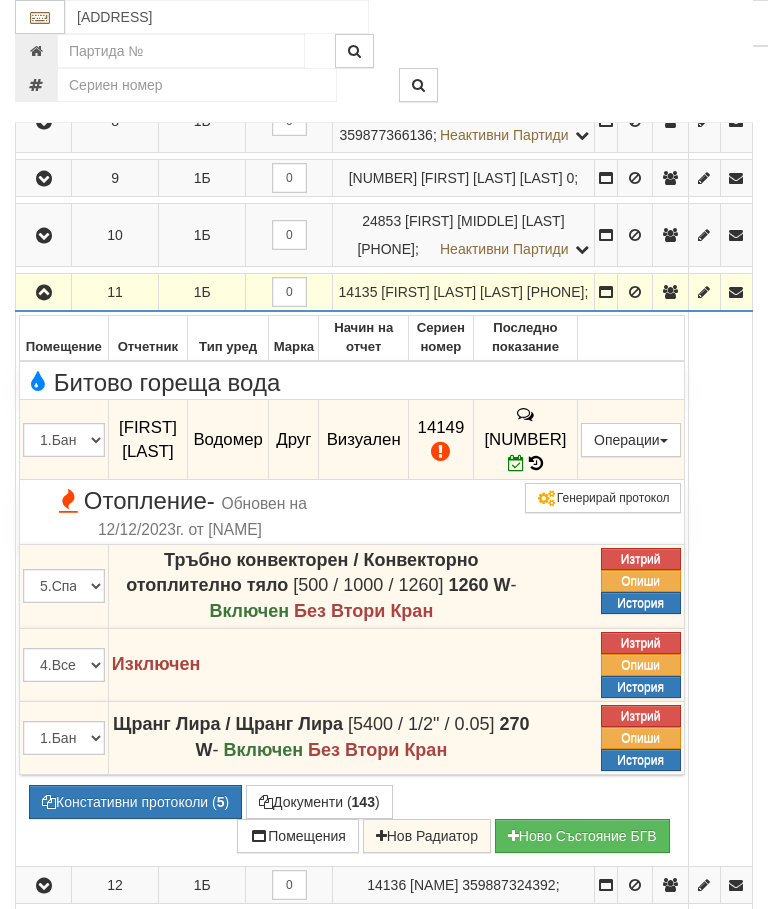 click at bounding box center [44, 293] 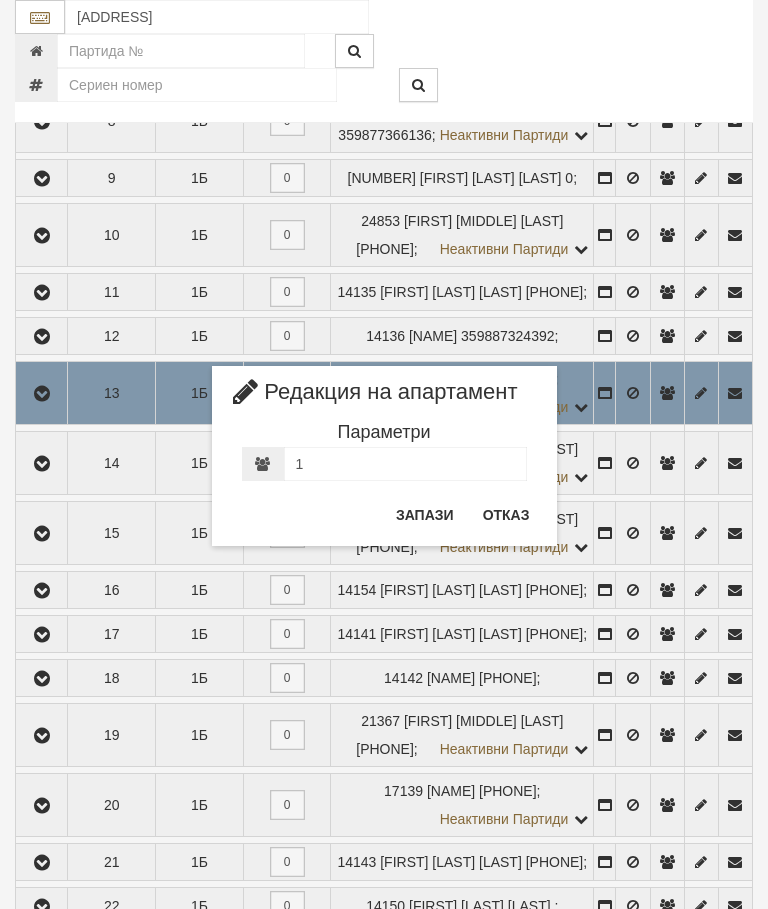 click on "Отказ" at bounding box center (506, 515) 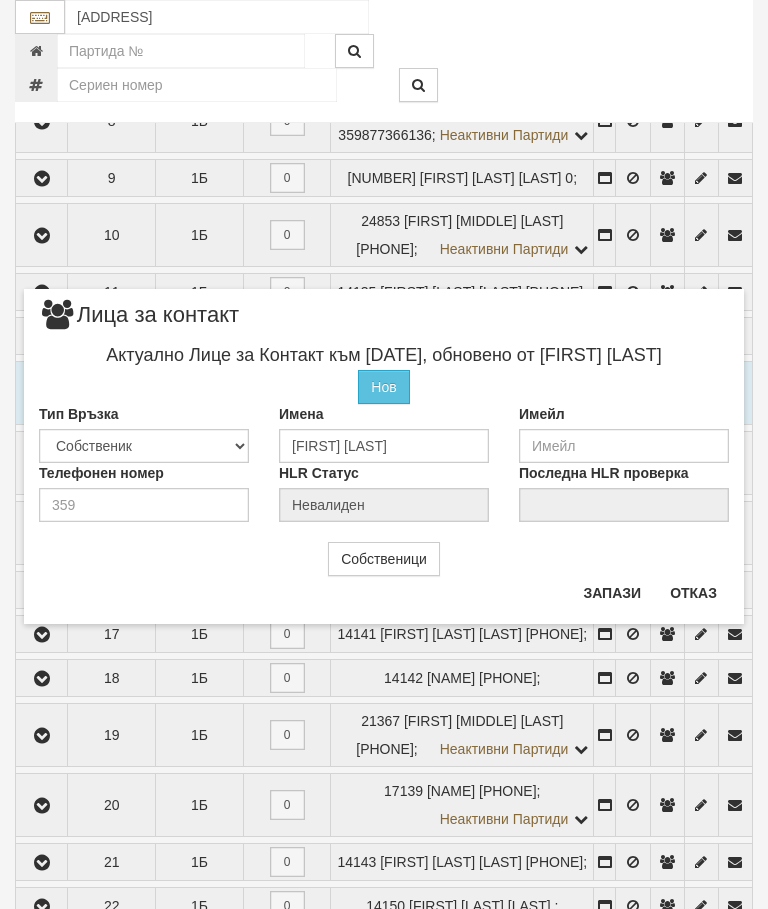 click on "Отказ" at bounding box center [693, 593] 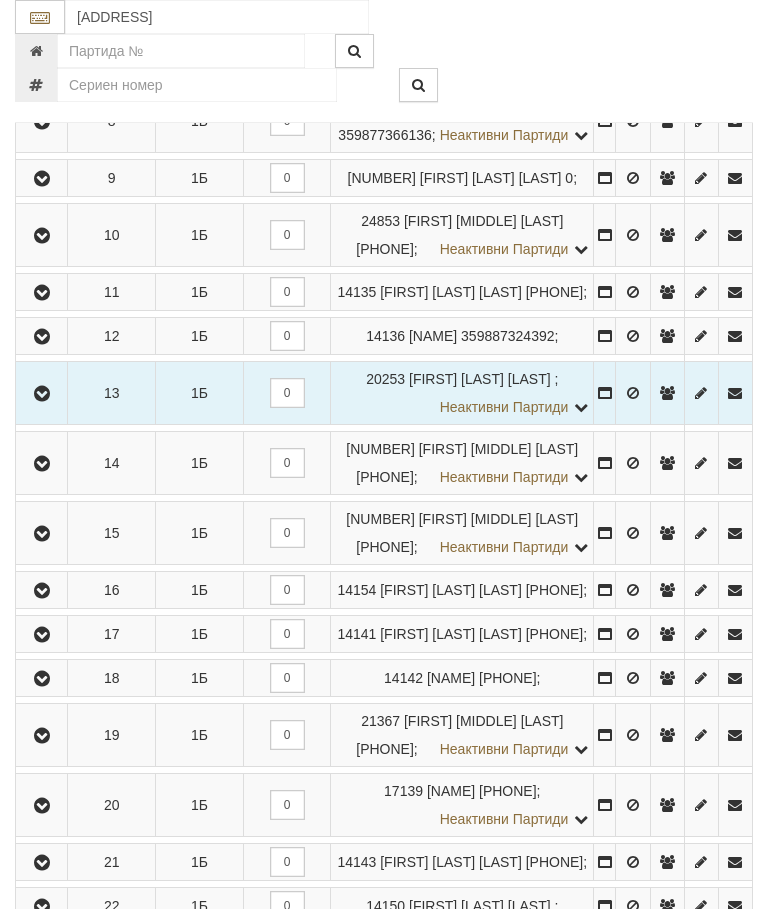 click at bounding box center (41, 393) 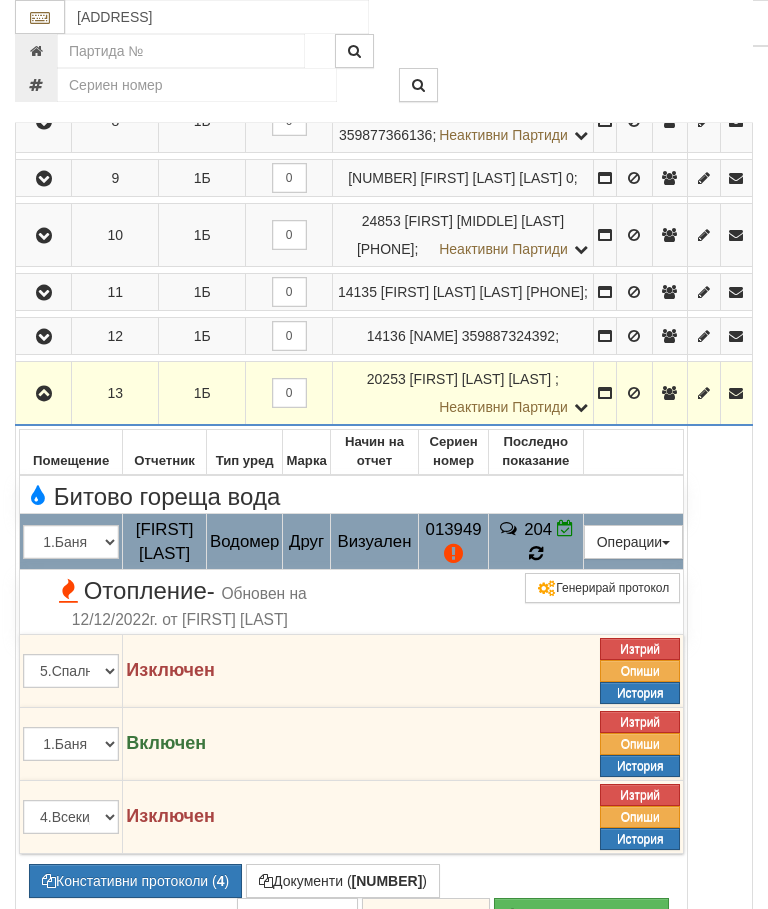 click on "204" at bounding box center [536, 542] 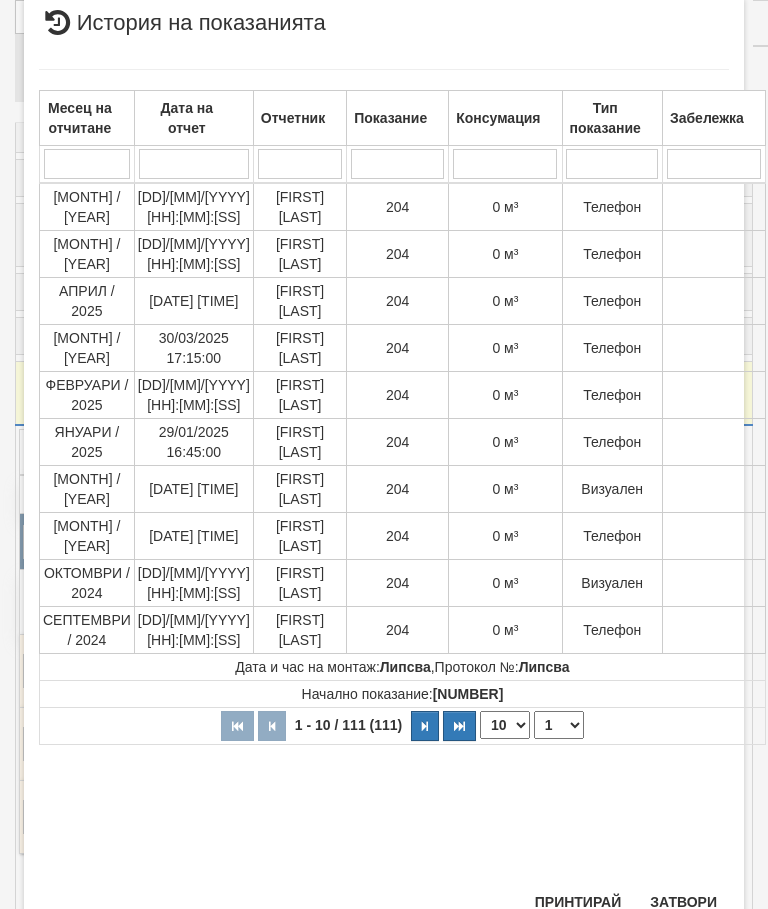 scroll, scrollTop: 1063, scrollLeft: 0, axis: vertical 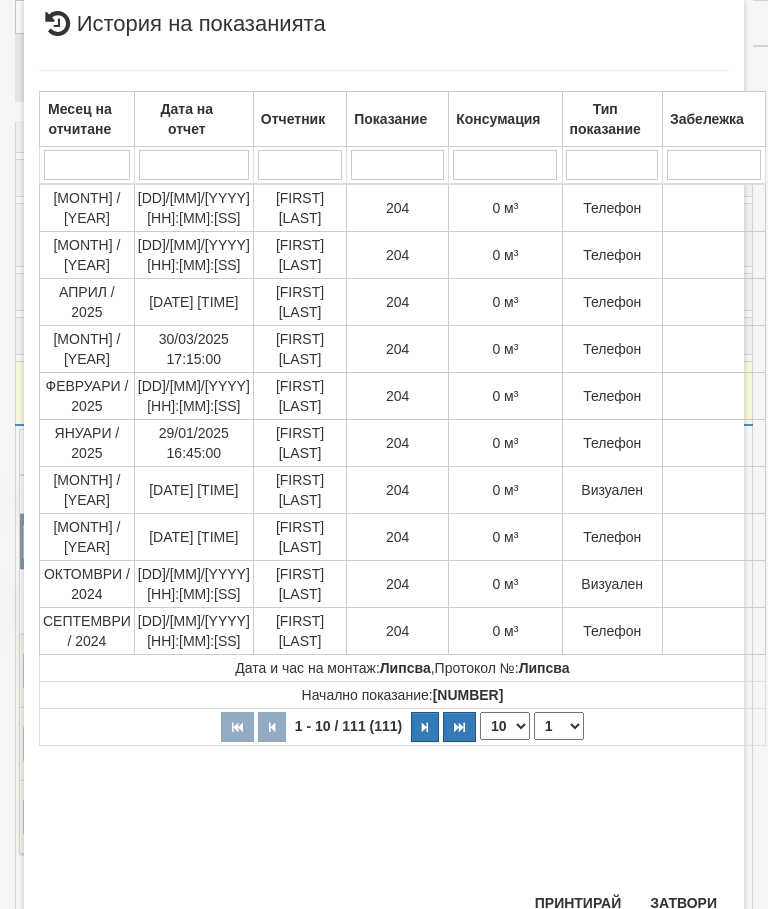 click on "Затвори" at bounding box center (683, 903) 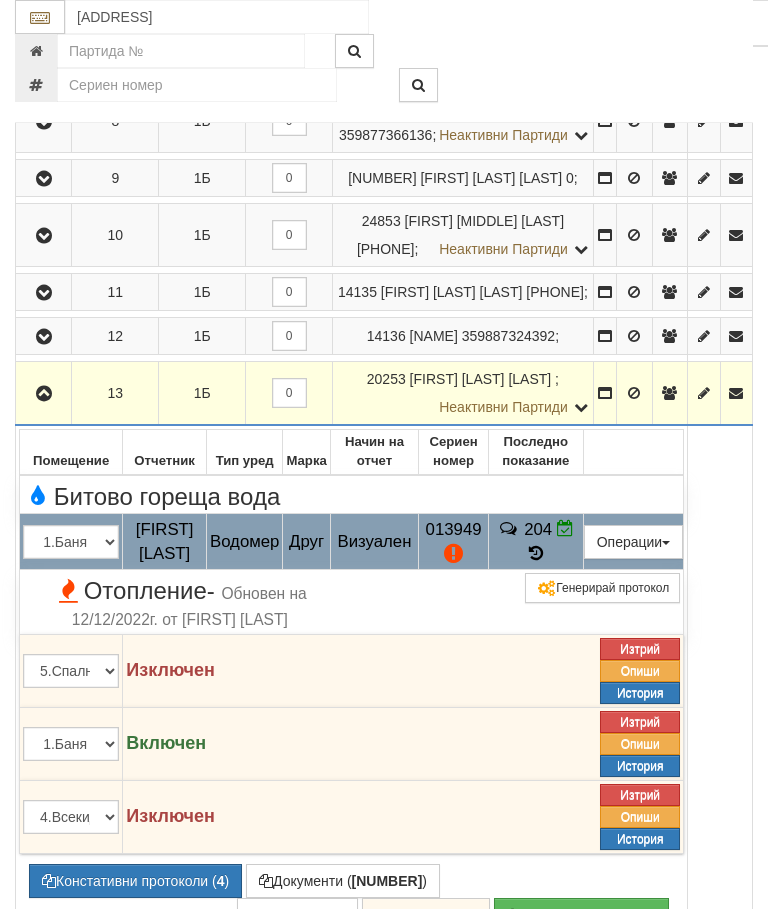 click on "Редакция / Протокол" at bounding box center (0, 0) 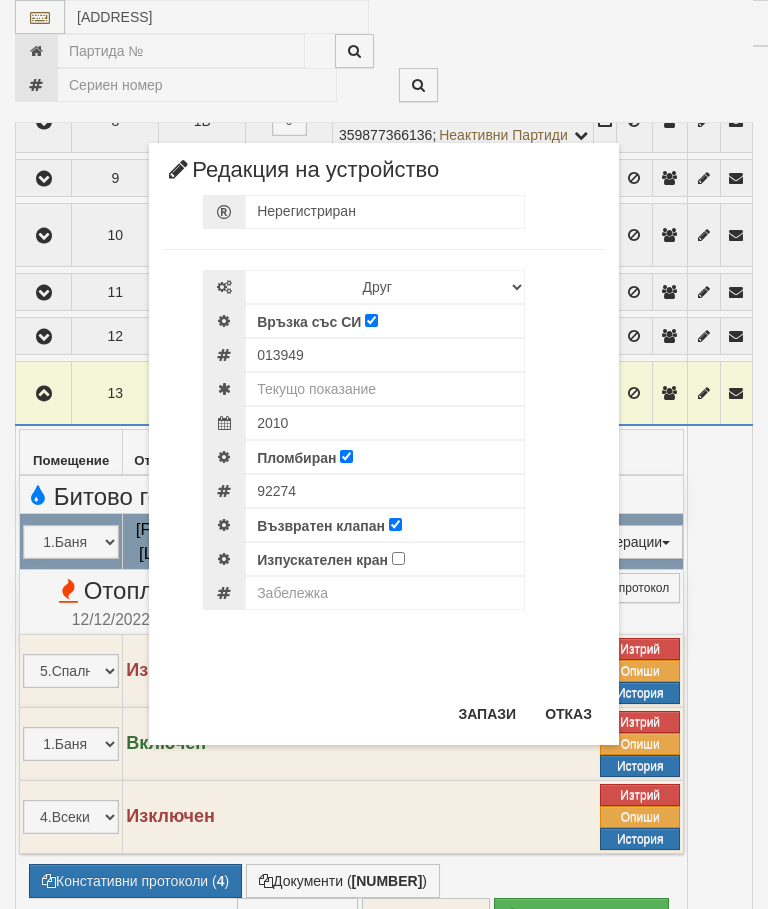 click on "Отказ" at bounding box center [568, 714] 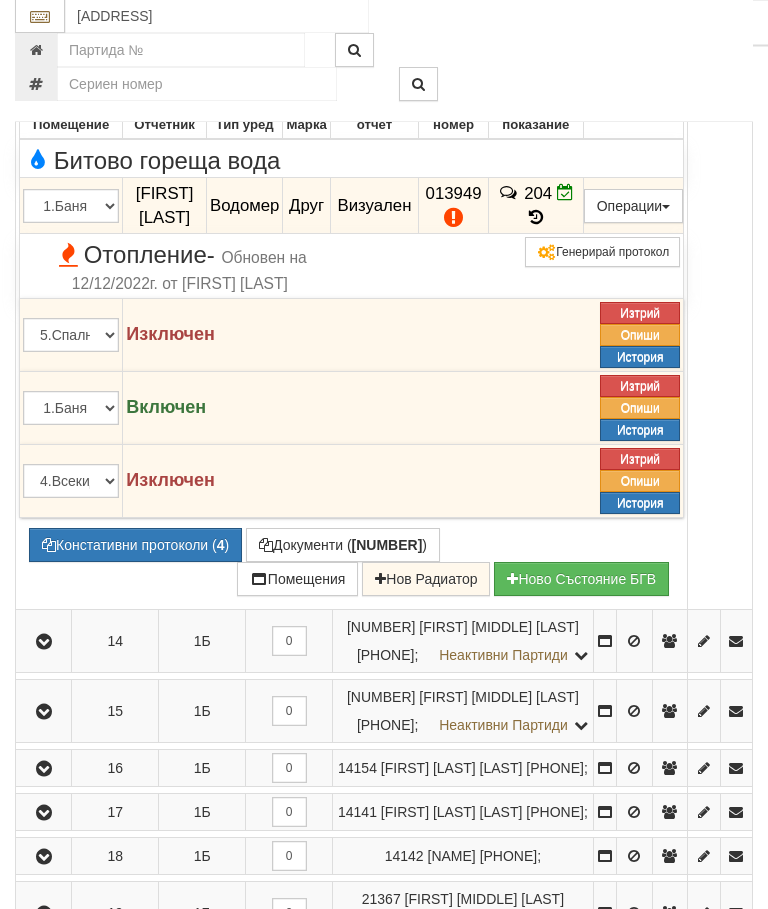 click on "Констативни протоколи ( 4 )" at bounding box center [135, 546] 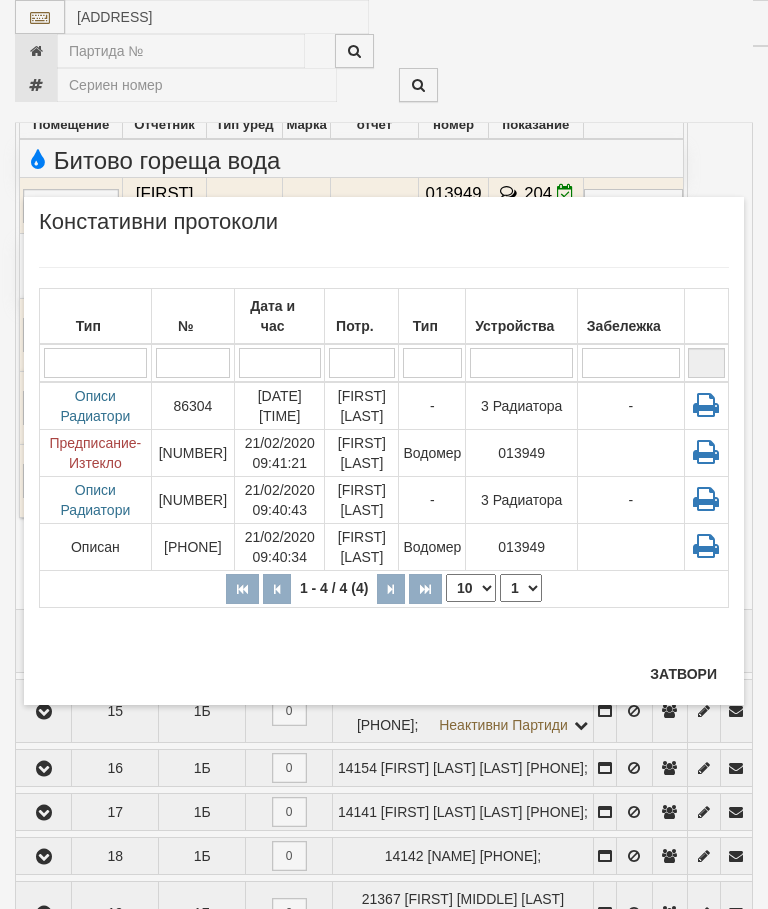 click on "Затвори" at bounding box center (683, 674) 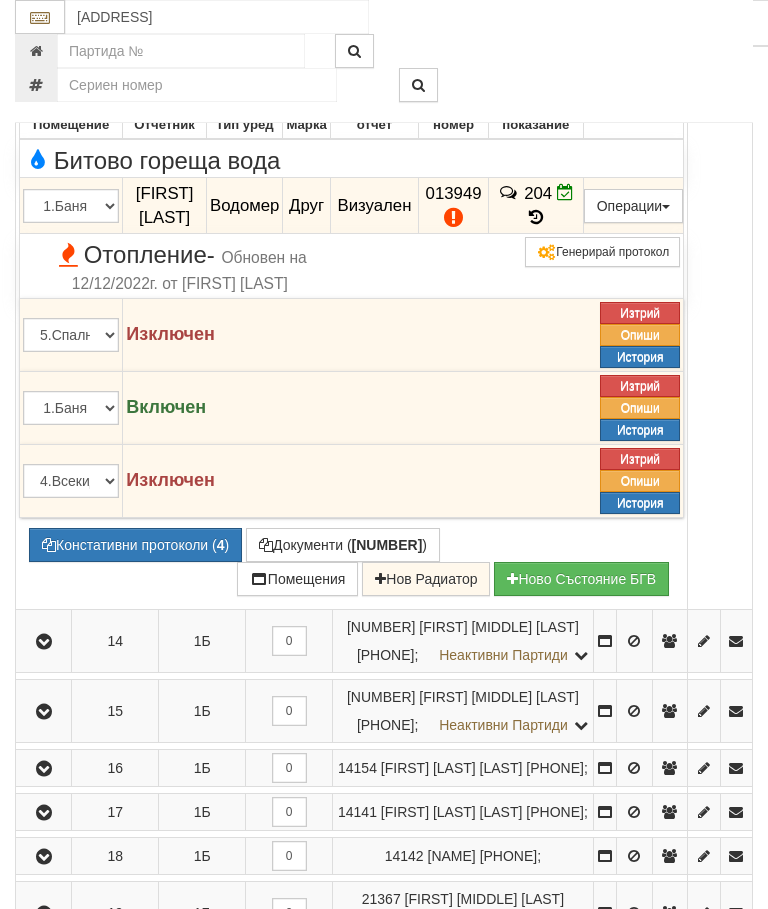 click at bounding box center [44, 58] 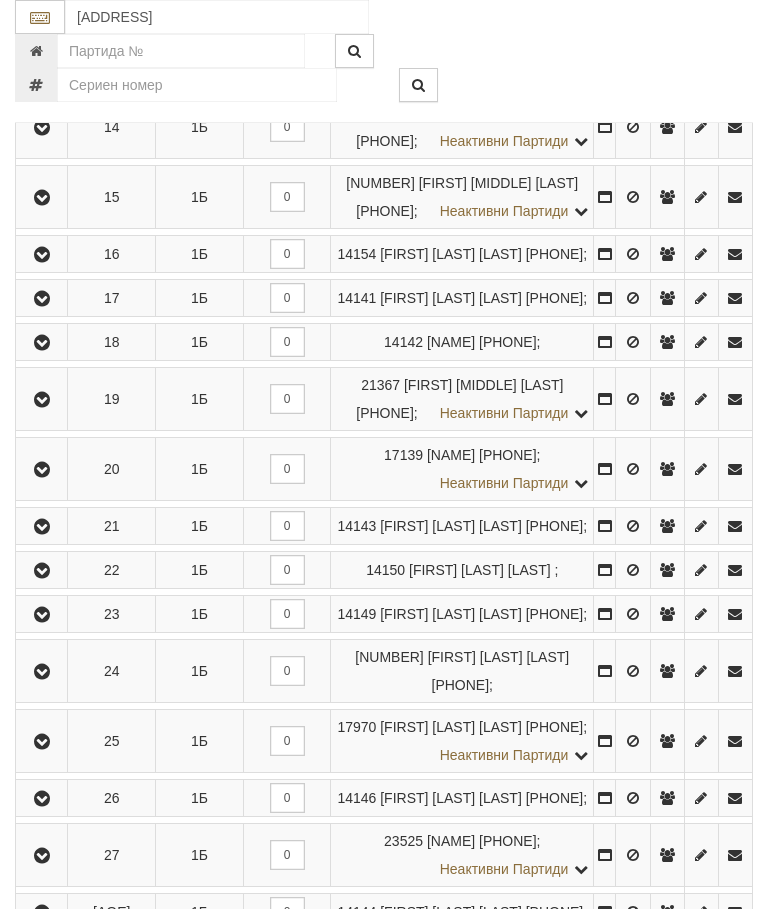 click at bounding box center [42, 198] 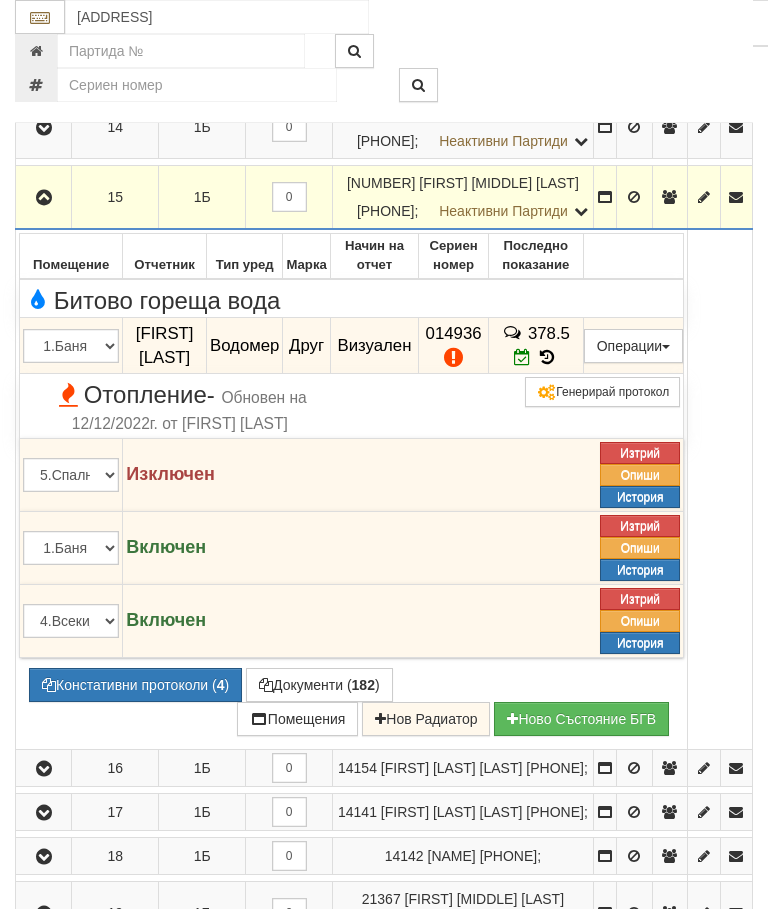 click on "378.5" at bounding box center (536, 346) 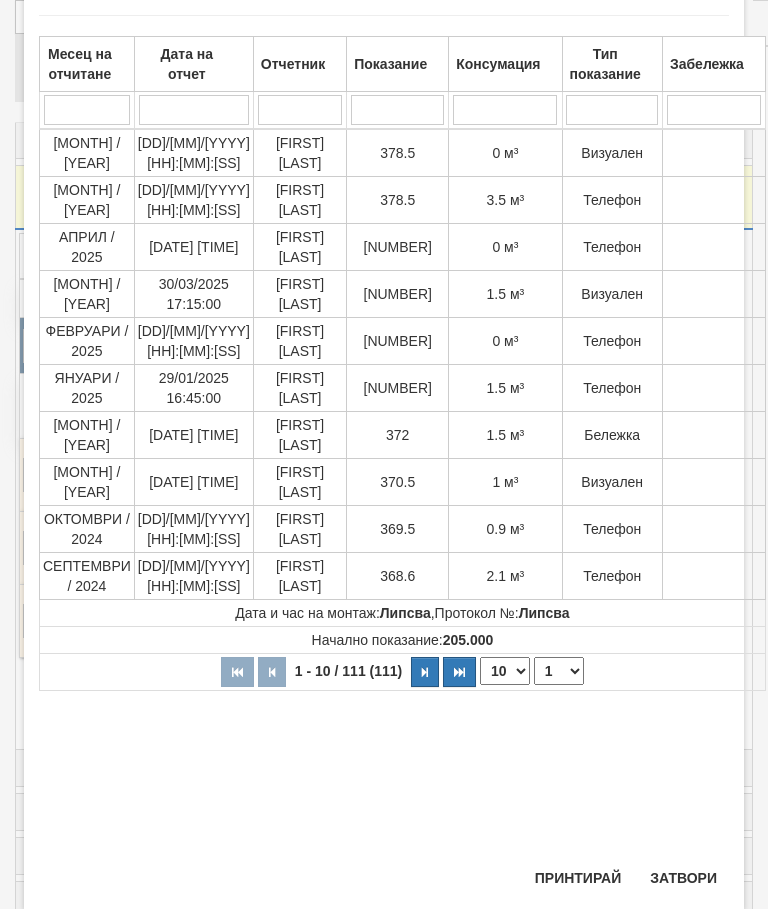 scroll, scrollTop: 469, scrollLeft: 0, axis: vertical 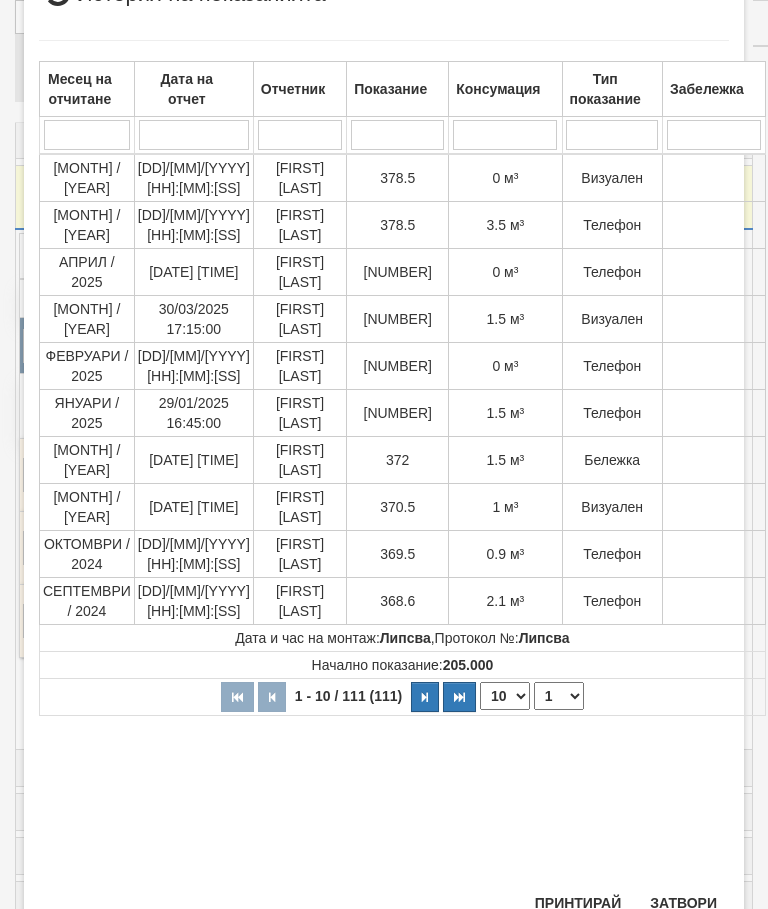 click on "Затвори" at bounding box center (683, 903) 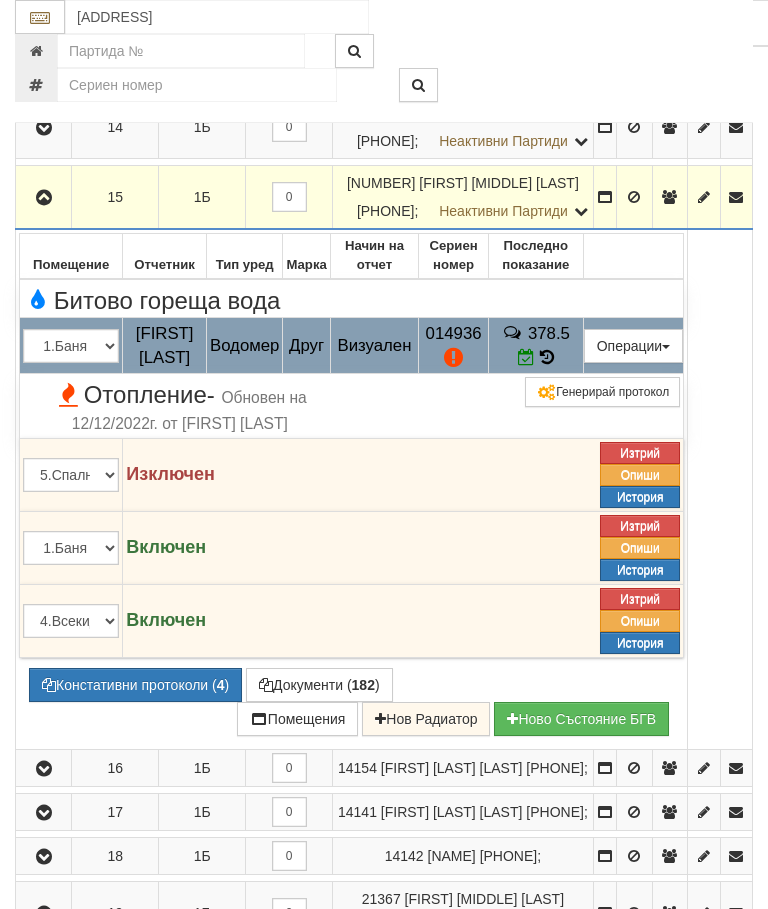 click on "Редакция / Протокол" at bounding box center [0, 0] 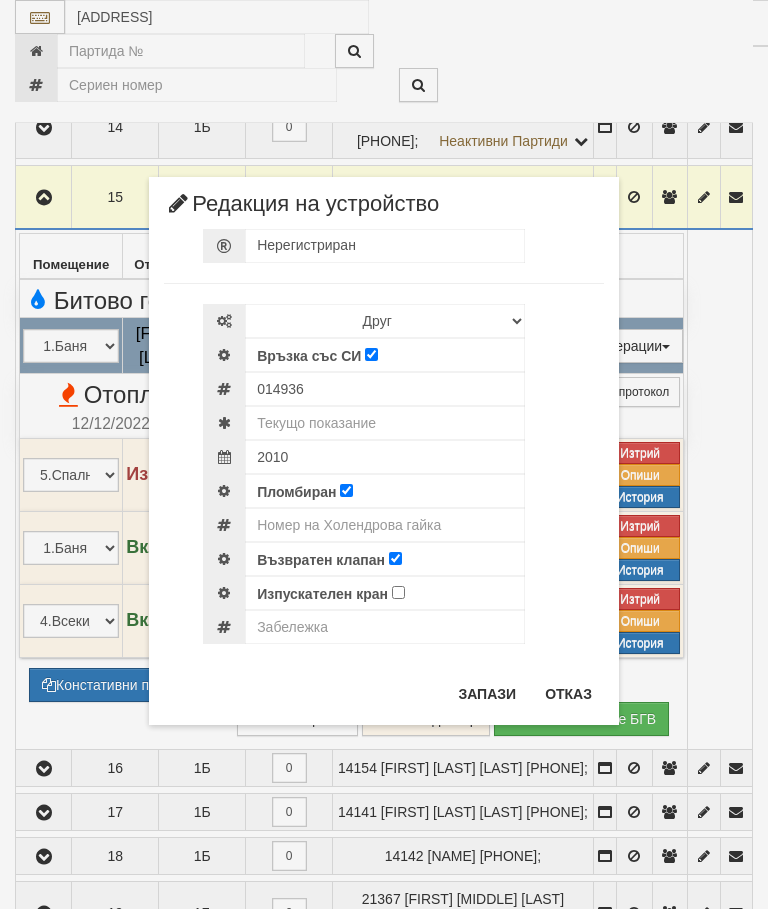 click on "×    Редакция на устройство
Нерегистриран
Избери Марка и модел
Апатор Повогаз
Друг
Кундис Радио
Сименс Визуален
Сименс Радио
Техем
Връзка със СИ
014936" at bounding box center (384, 362) 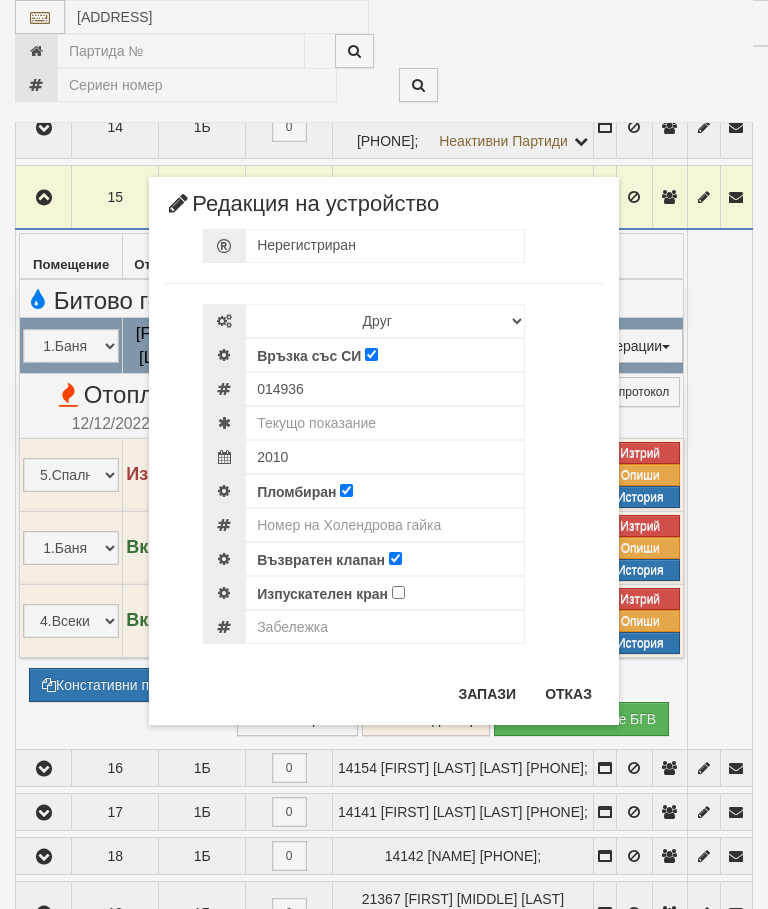 click on "Отказ" at bounding box center (568, 694) 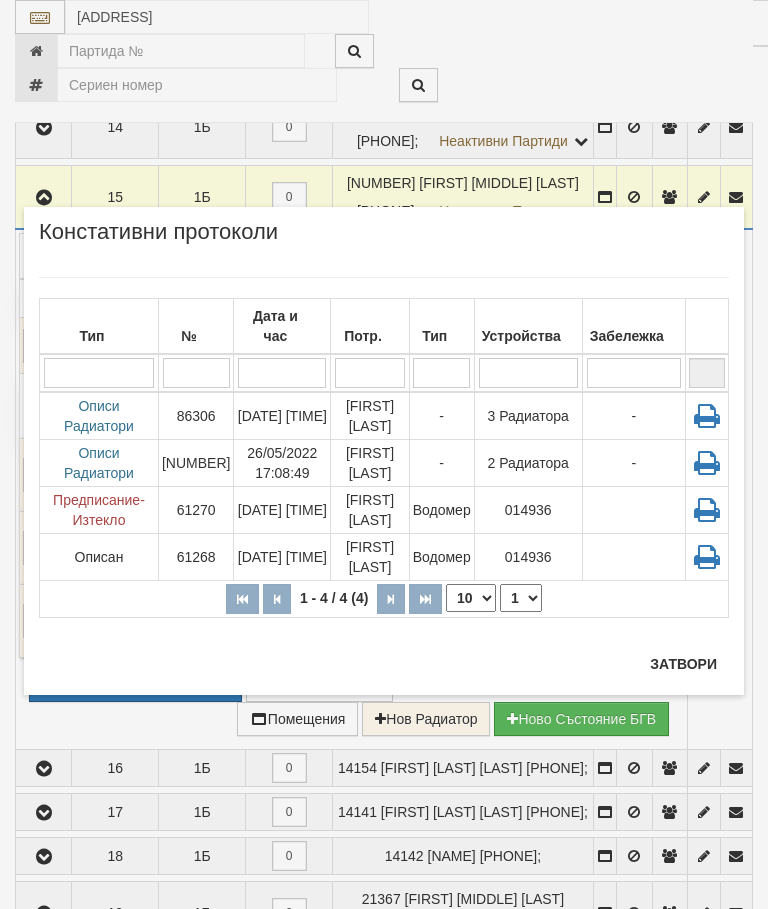 click on "Затвори" at bounding box center [683, 664] 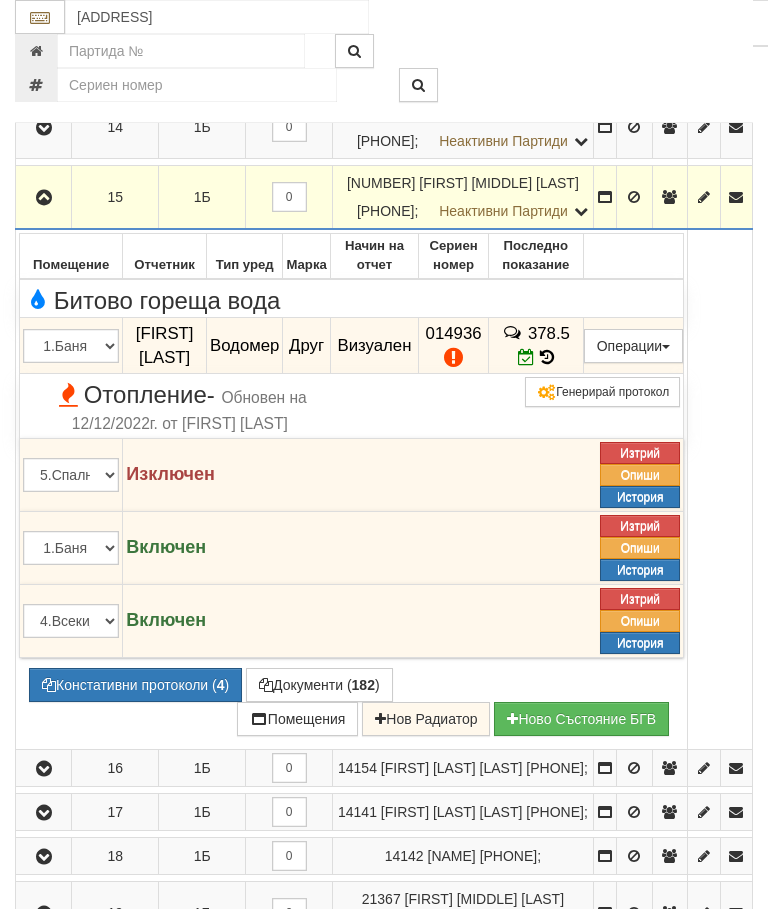 click at bounding box center (43, 197) 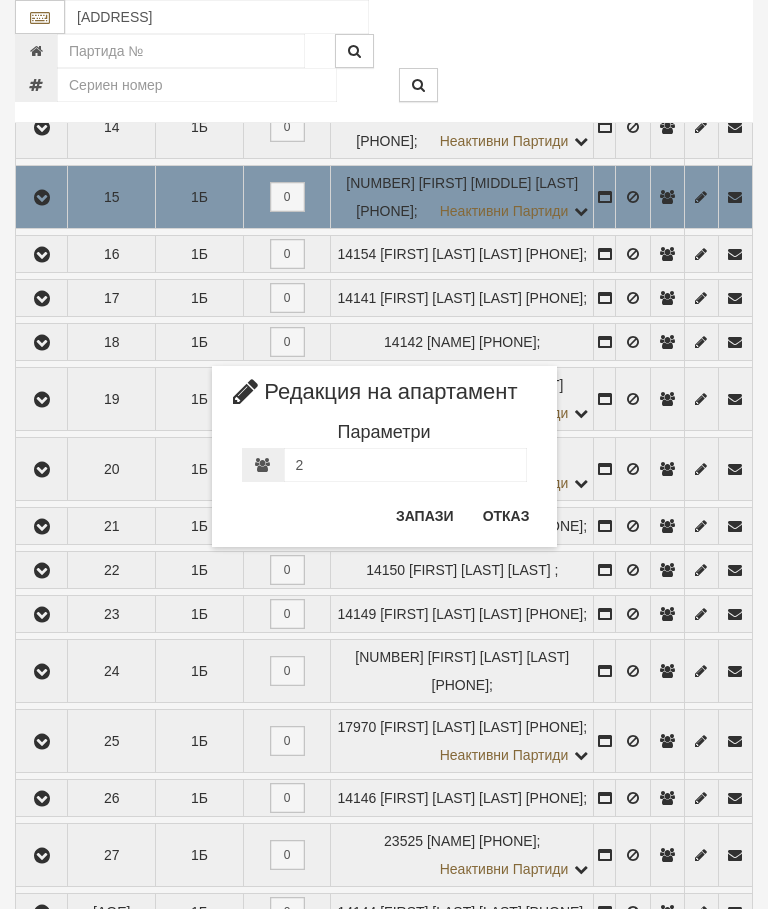 click on "Отказ" at bounding box center (506, 516) 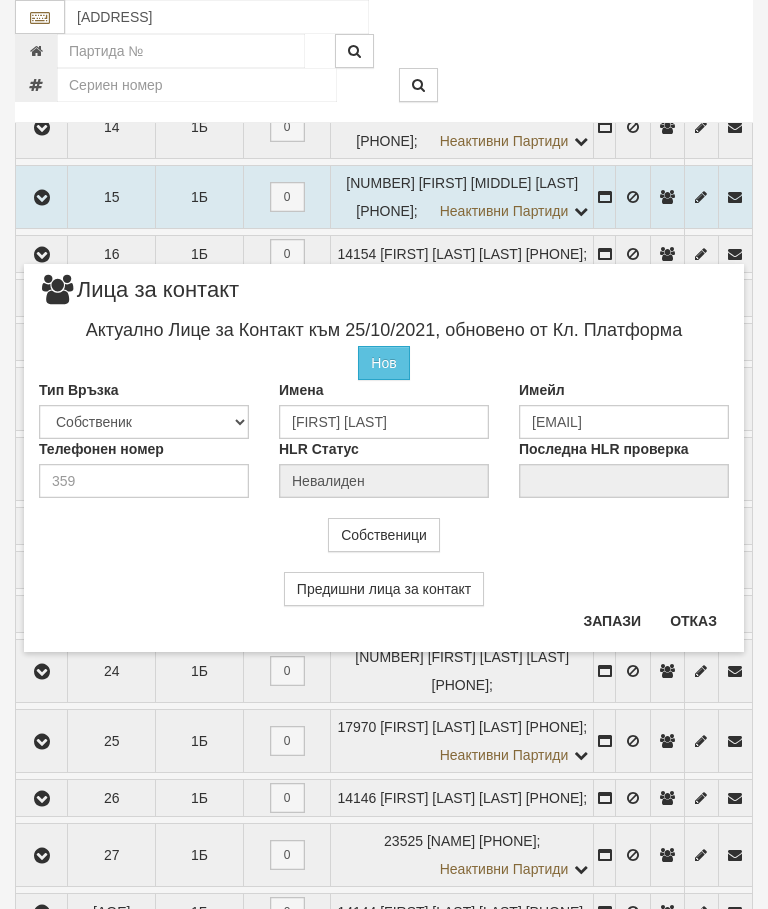 click on "Отказ" at bounding box center [693, 621] 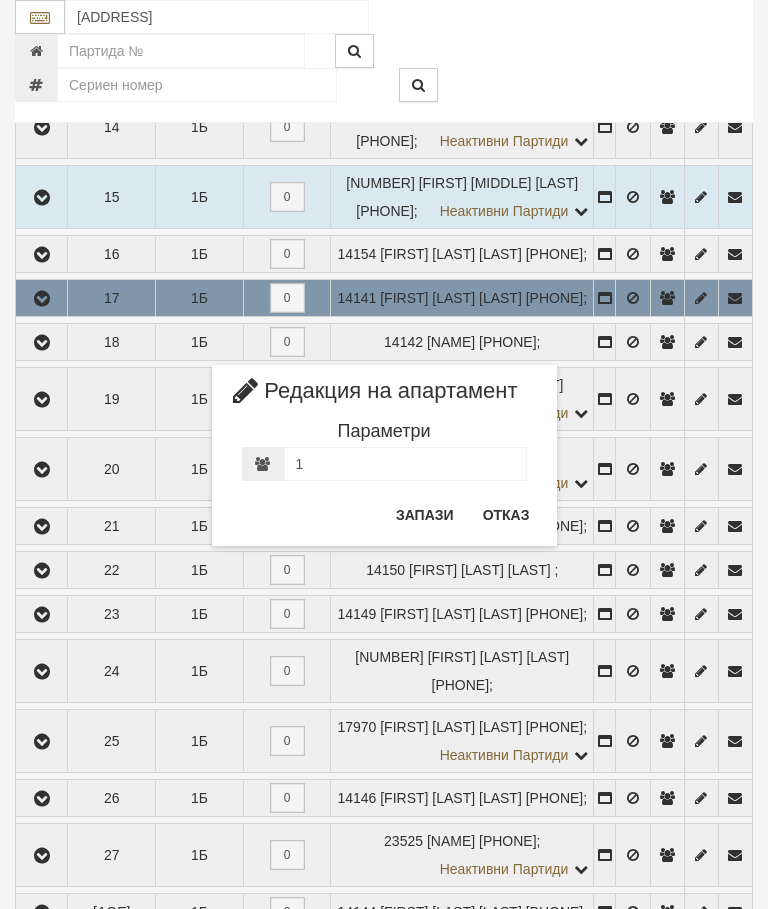 click on "Отказ" at bounding box center [506, 515] 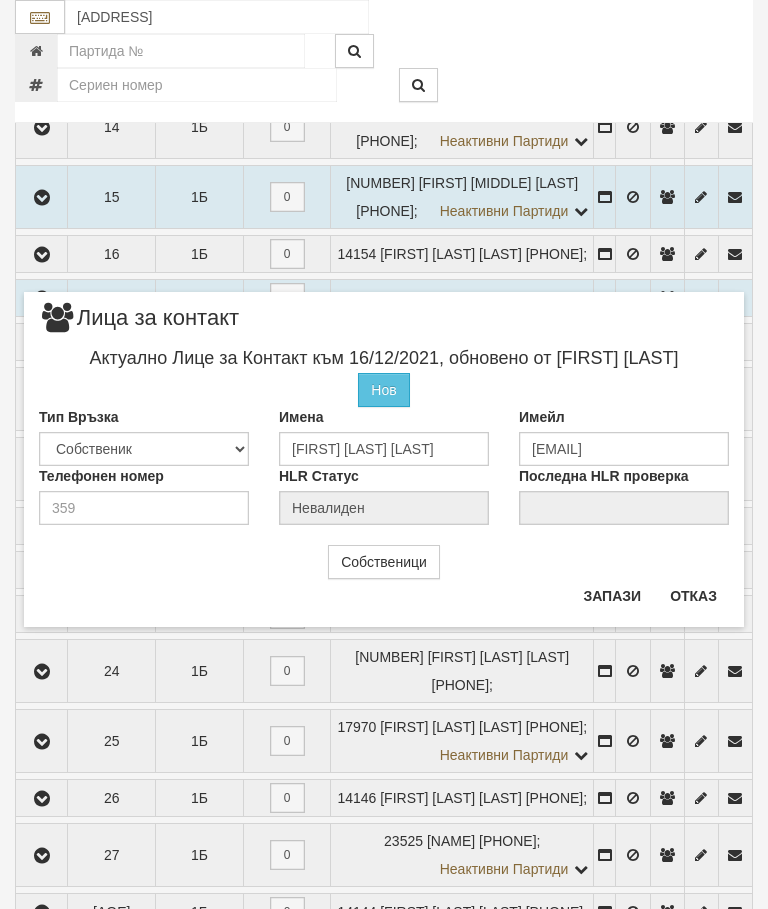 click on "Отказ" at bounding box center (693, 596) 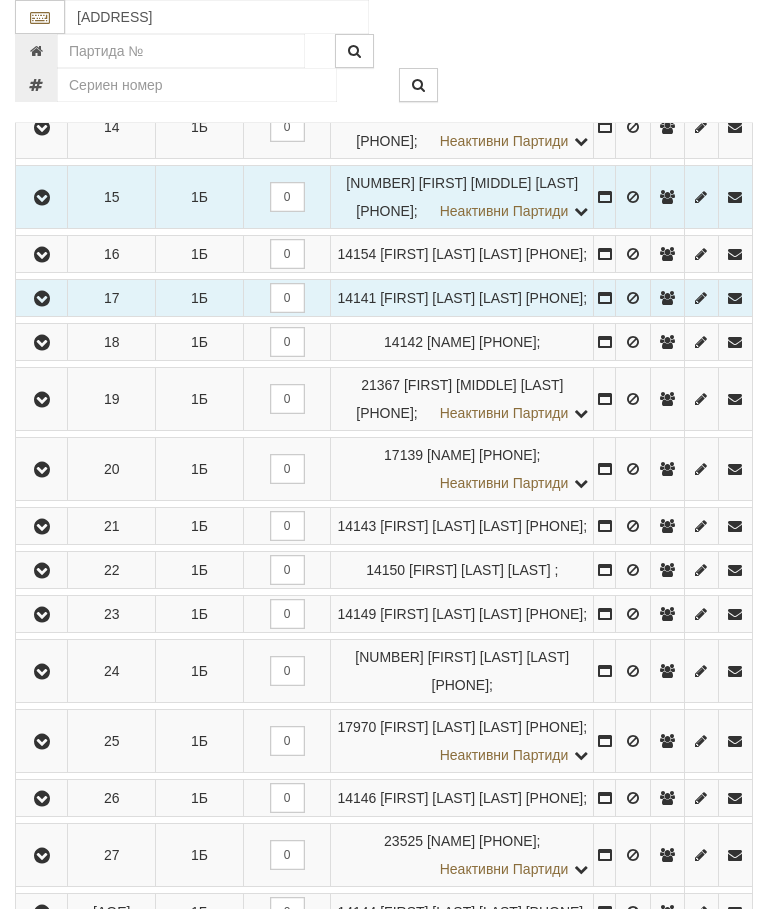 click at bounding box center [41, 298] 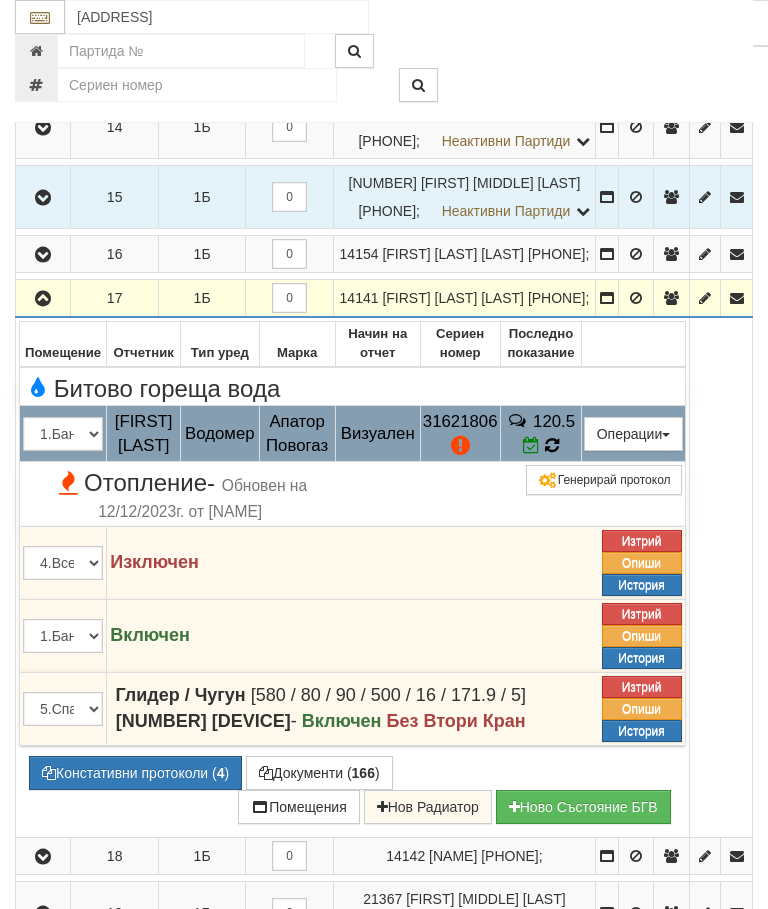 click at bounding box center [552, 445] 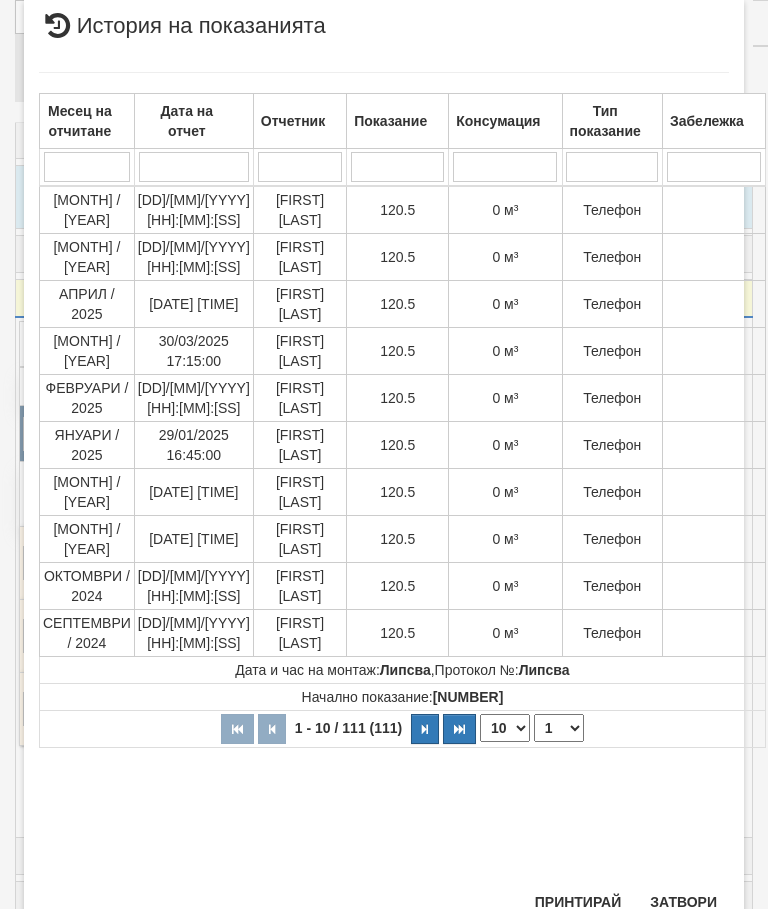 scroll, scrollTop: 1119, scrollLeft: 0, axis: vertical 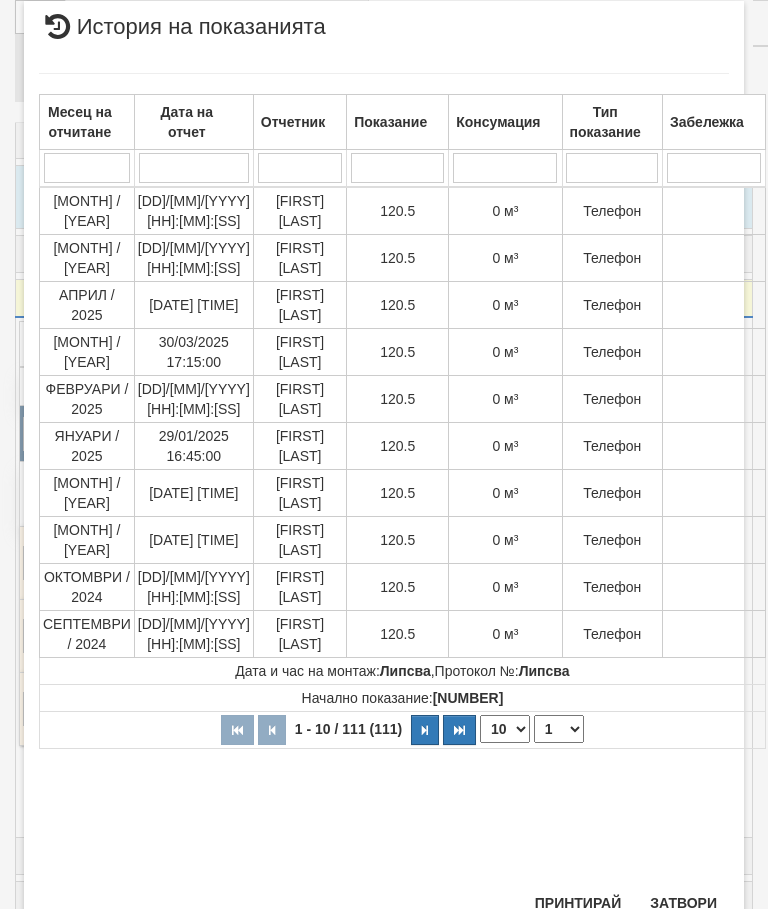 click on "Затвори" at bounding box center [683, 903] 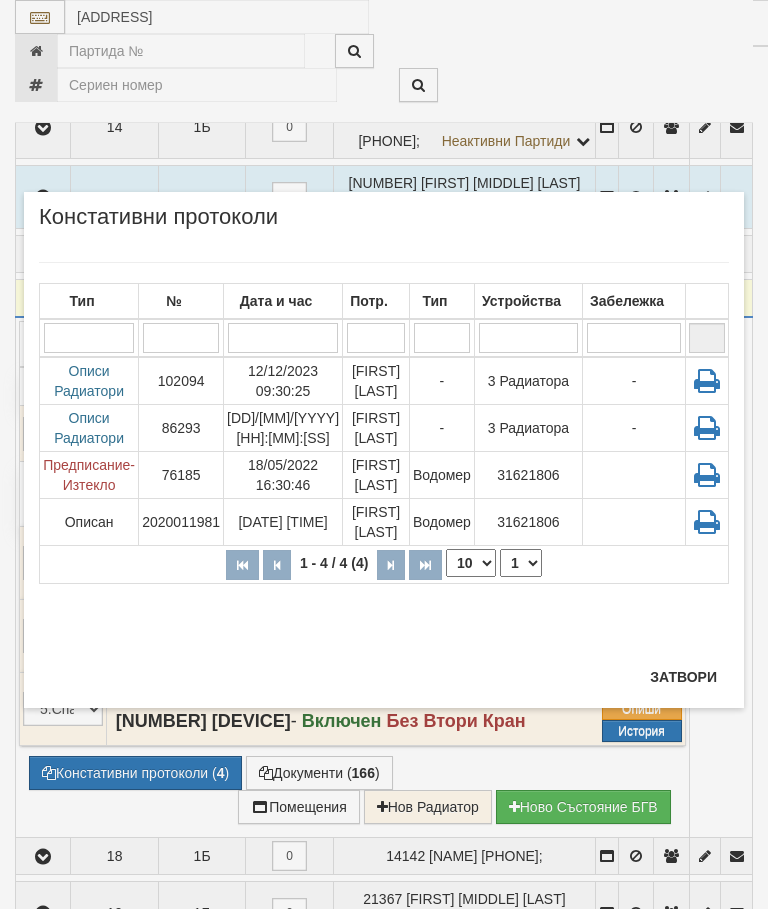 click on "Затвори" at bounding box center [683, 677] 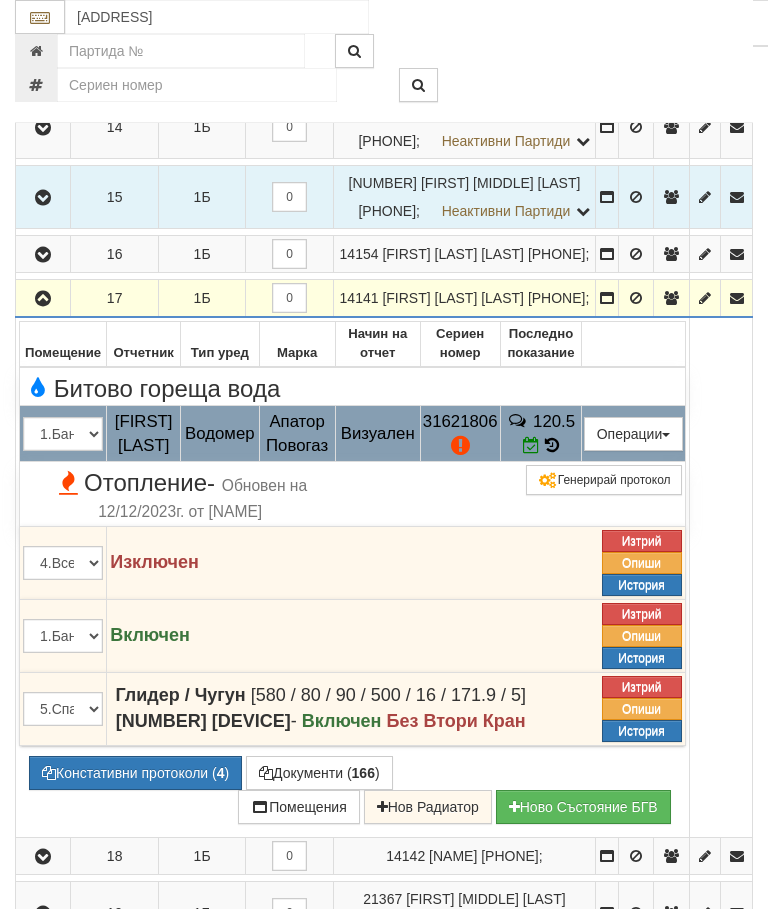 click on "Редакция / Протокол" at bounding box center (0, 0) 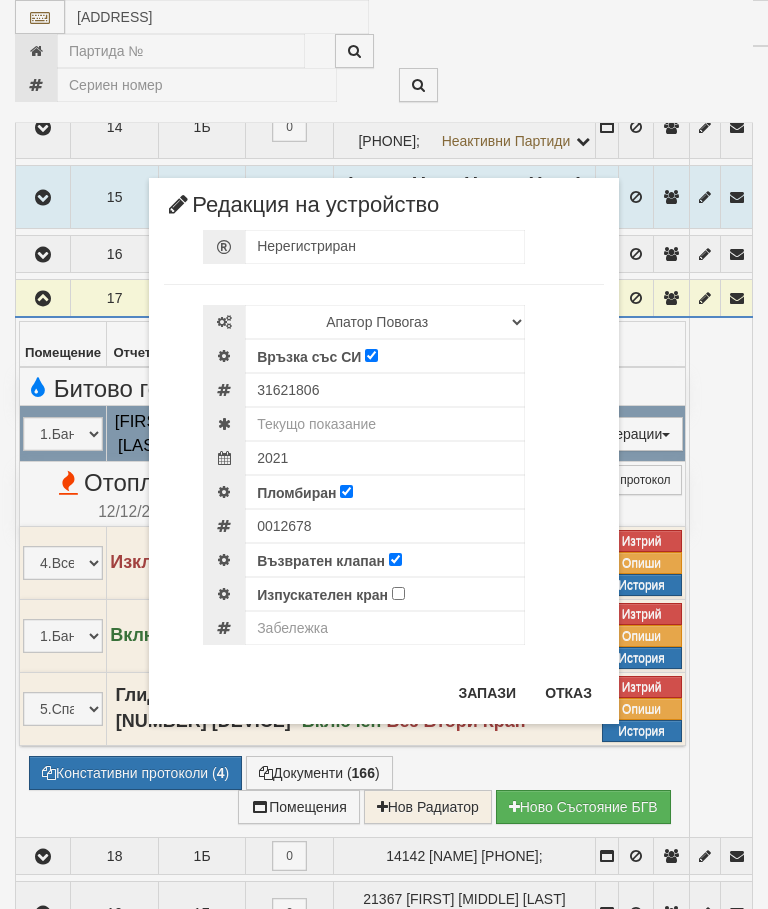 click on "[DEVICE] [DEVICE] [DEVICE] [DEVICE] [DEVICE] [DEVICE]" at bounding box center (384, 362) 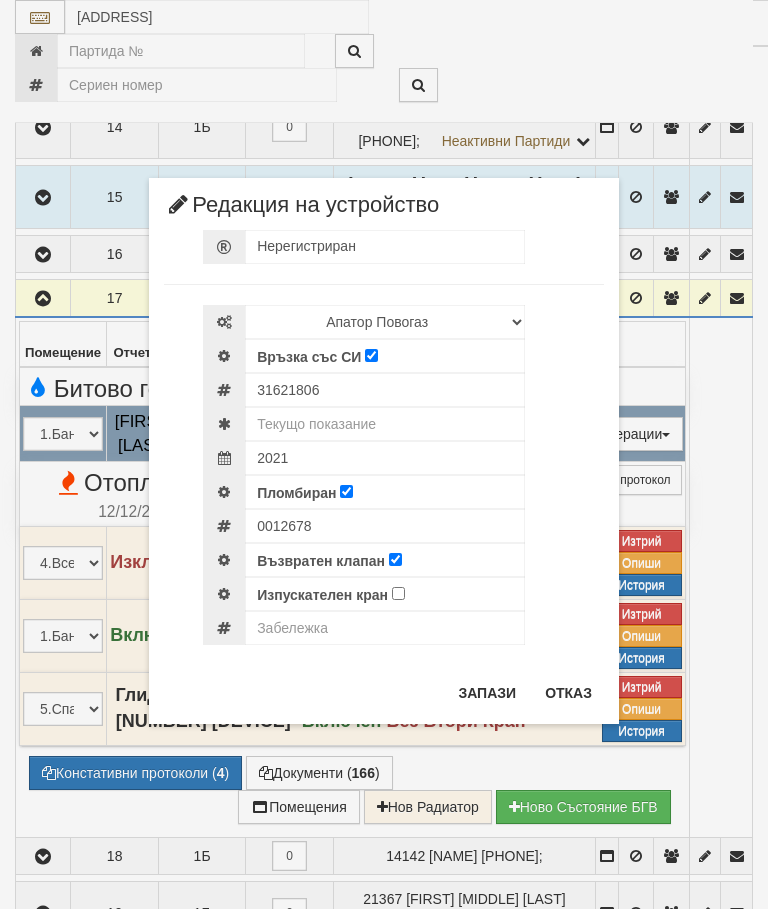 click on "Отказ" at bounding box center (568, 693) 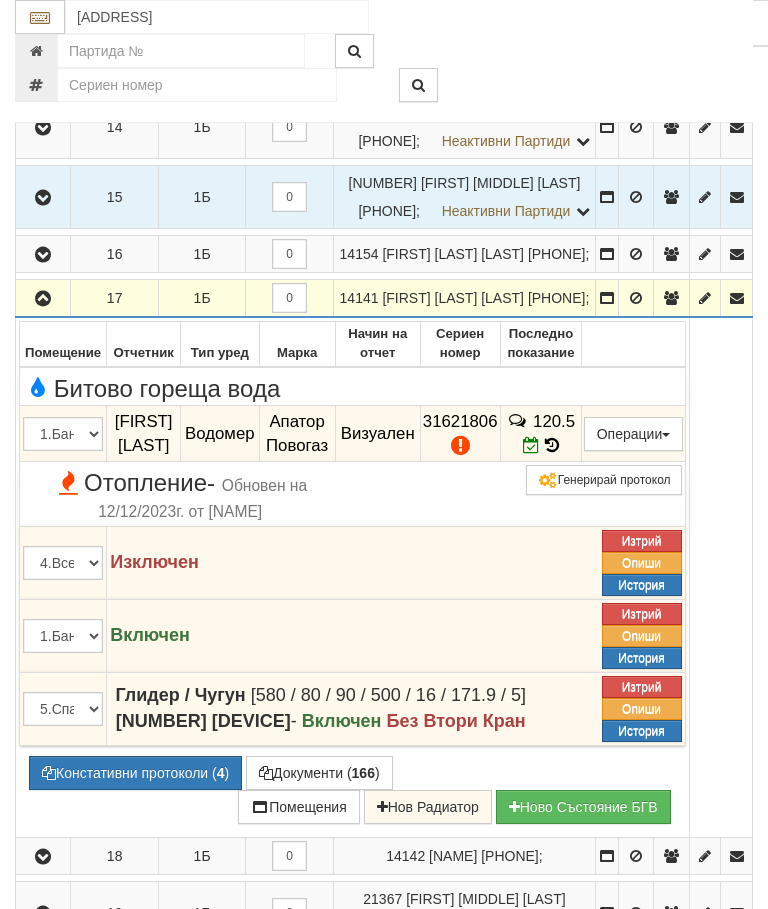 click at bounding box center [43, 298] 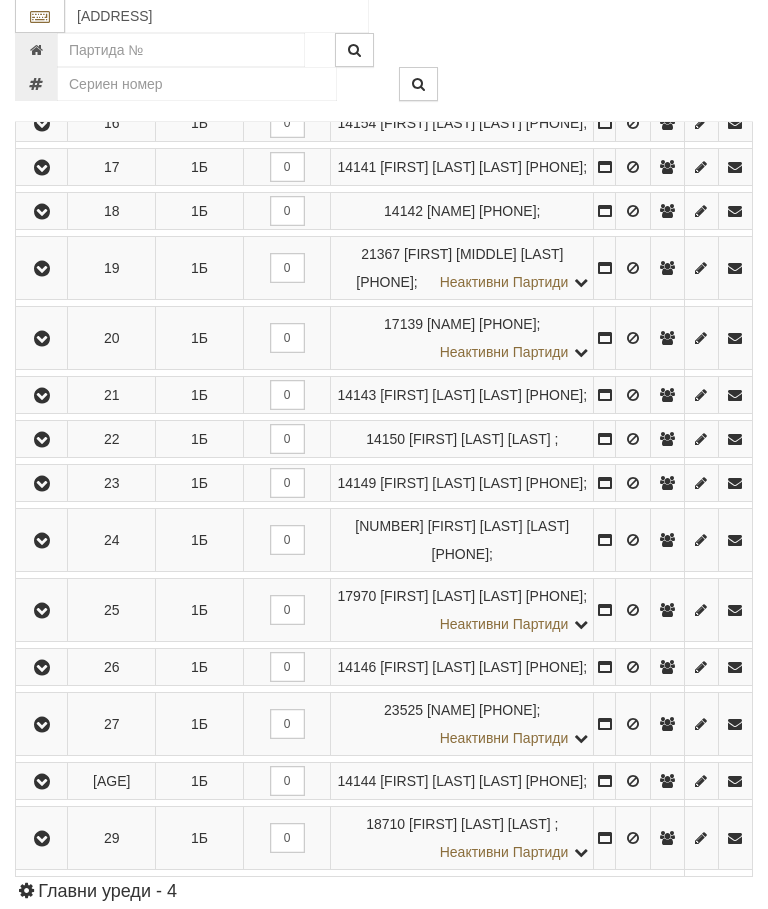 scroll, scrollTop: 1385, scrollLeft: 0, axis: vertical 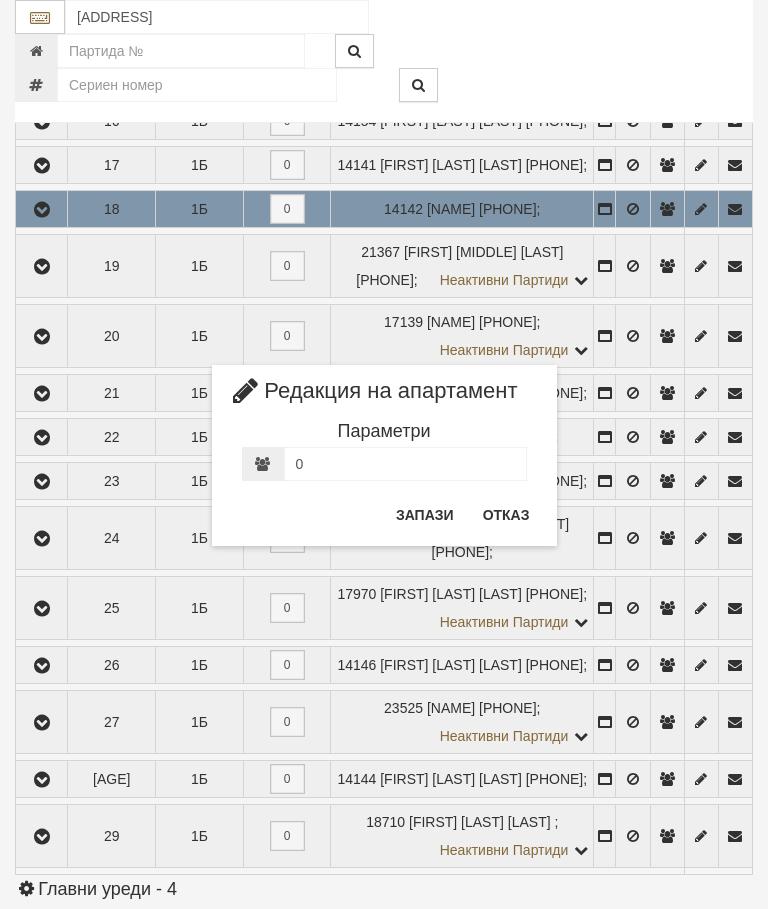 click on "Отказ" at bounding box center (506, 515) 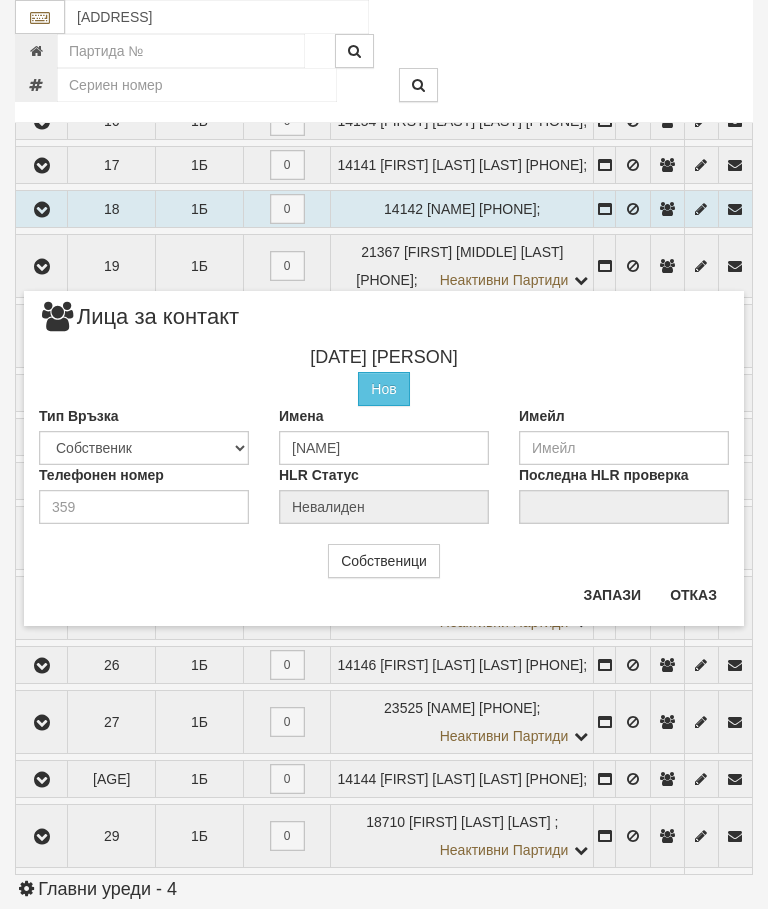 click on "Отказ" at bounding box center [693, 595] 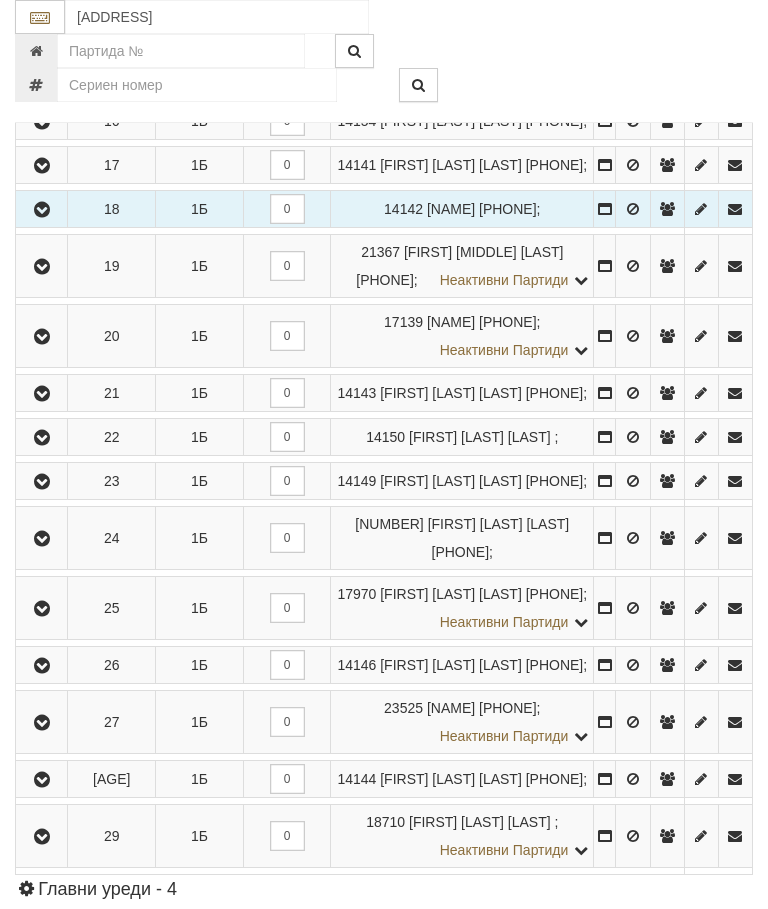 click at bounding box center [42, 210] 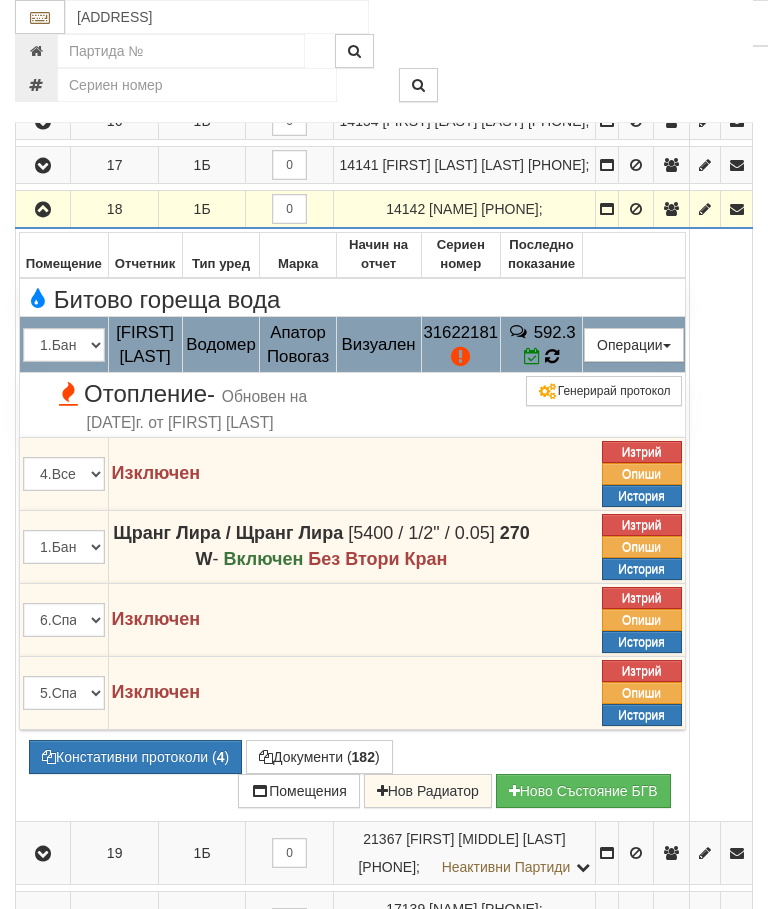 click at bounding box center [552, 356] 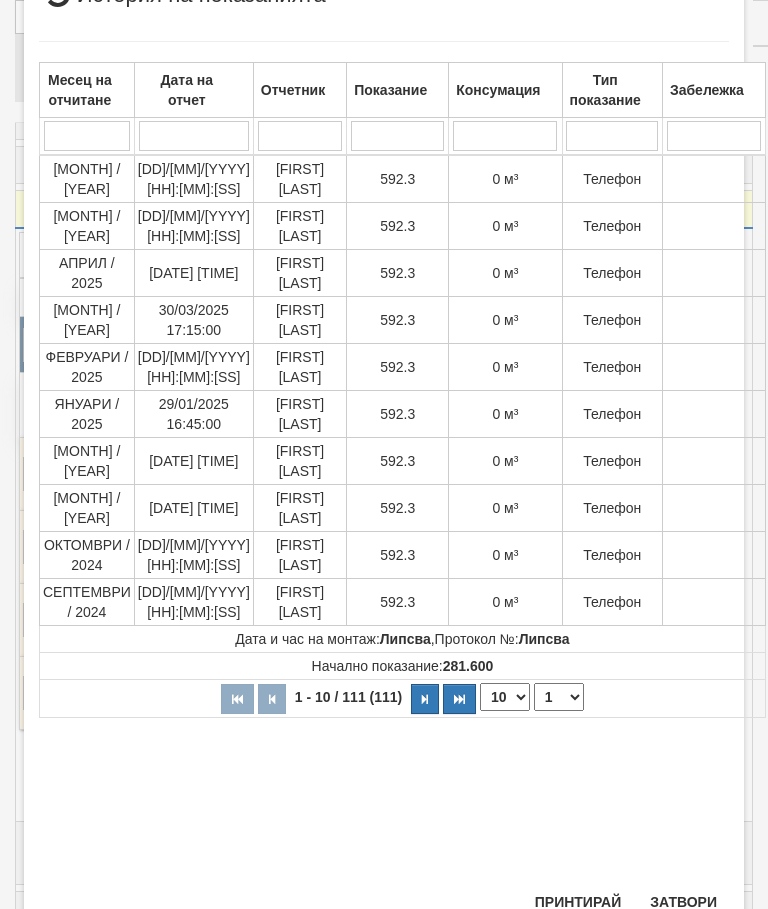 scroll, scrollTop: 506, scrollLeft: 0, axis: vertical 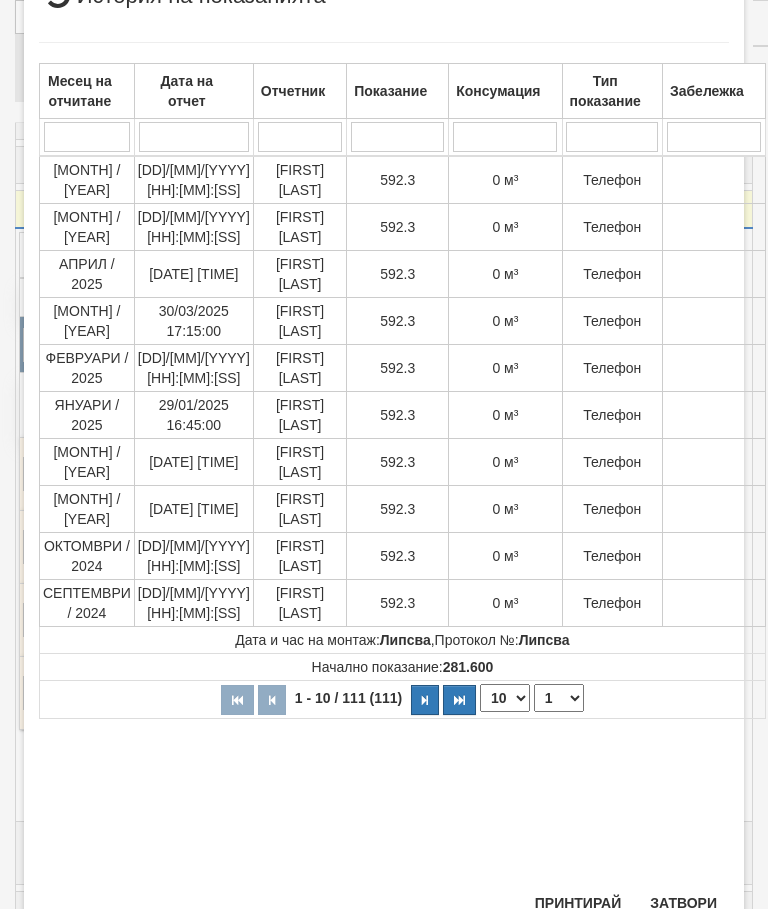 click on "Затвори" at bounding box center [683, 903] 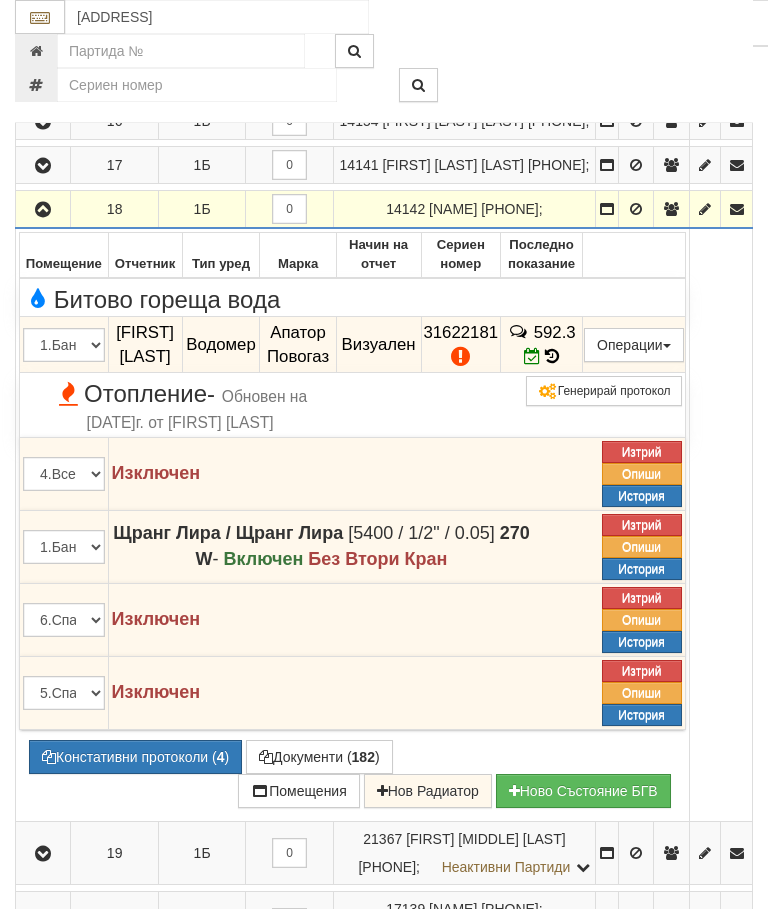 click on "Редакция / Протокол" at bounding box center (0, 0) 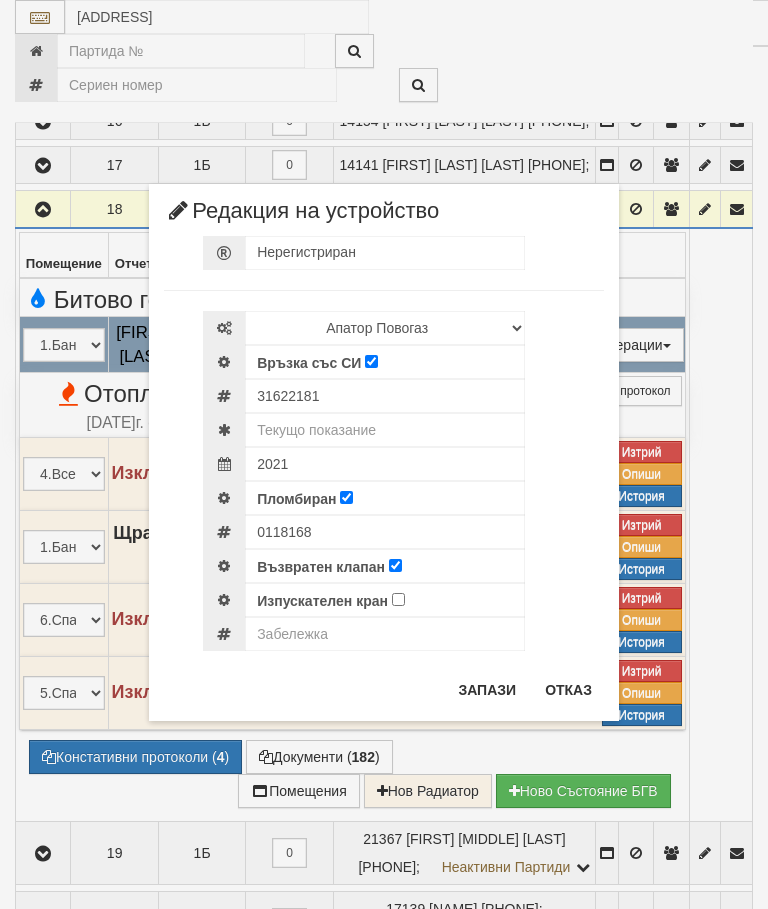 click on "×    Редакция на устройство
Нерегистриран
Избери Марка и модел
Апатор Повогаз
Друг
Кундис Радио
Сименс Визуален
Сименс Радио
Техем
Връзка със СИ
31622181" at bounding box center (384, 360) 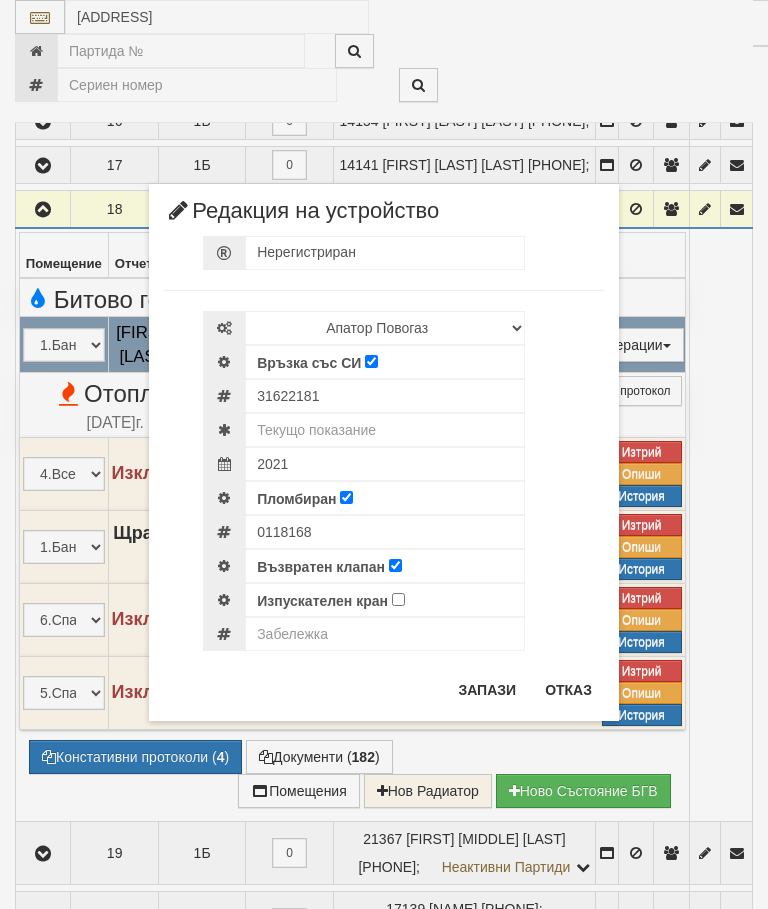 click on "Отказ" at bounding box center [568, 690] 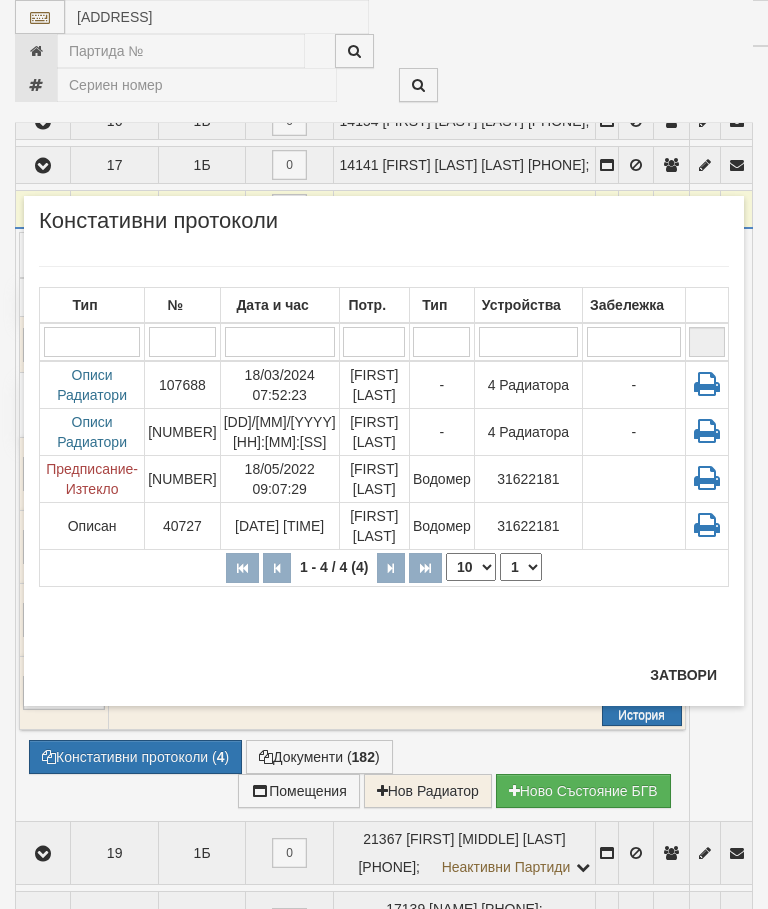 click on "Затвори" at bounding box center (683, 675) 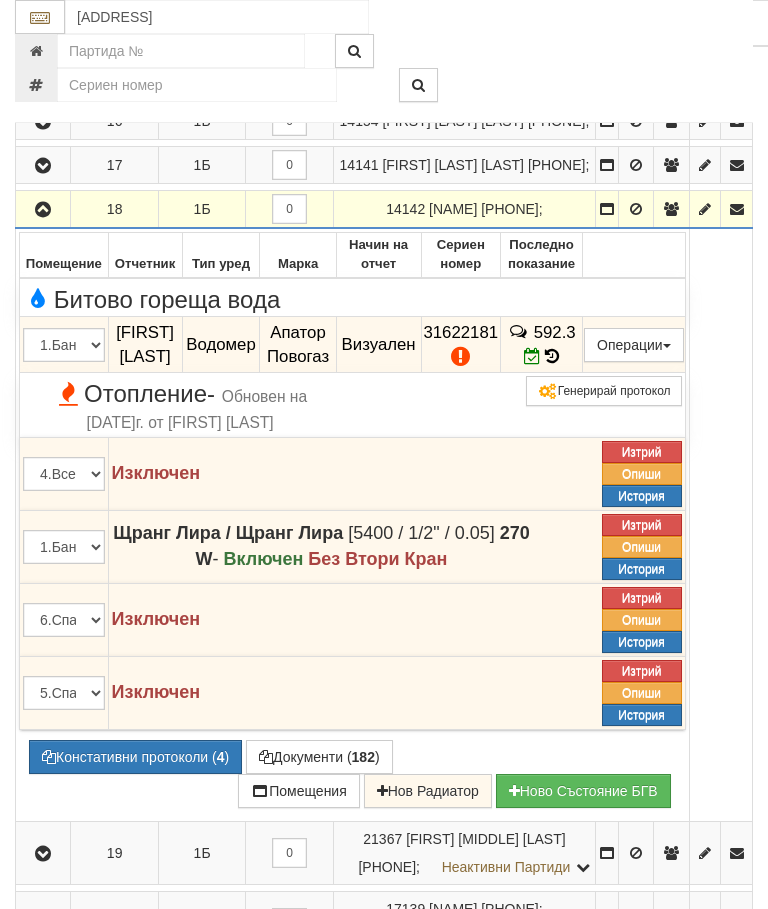 click at bounding box center (43, 209) 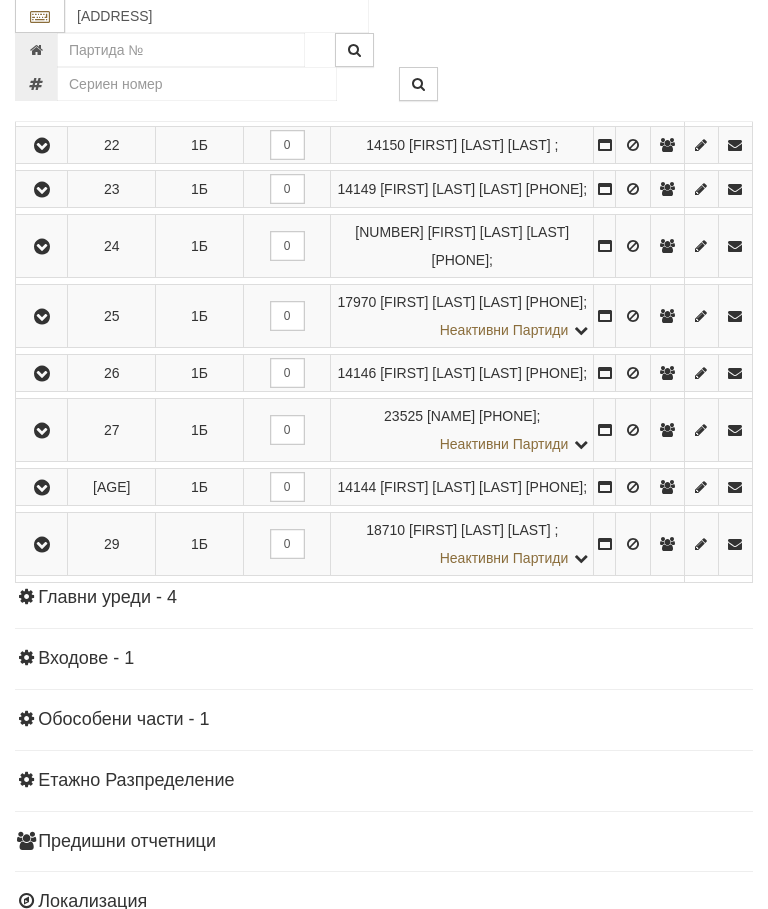 scroll, scrollTop: 1728, scrollLeft: 0, axis: vertical 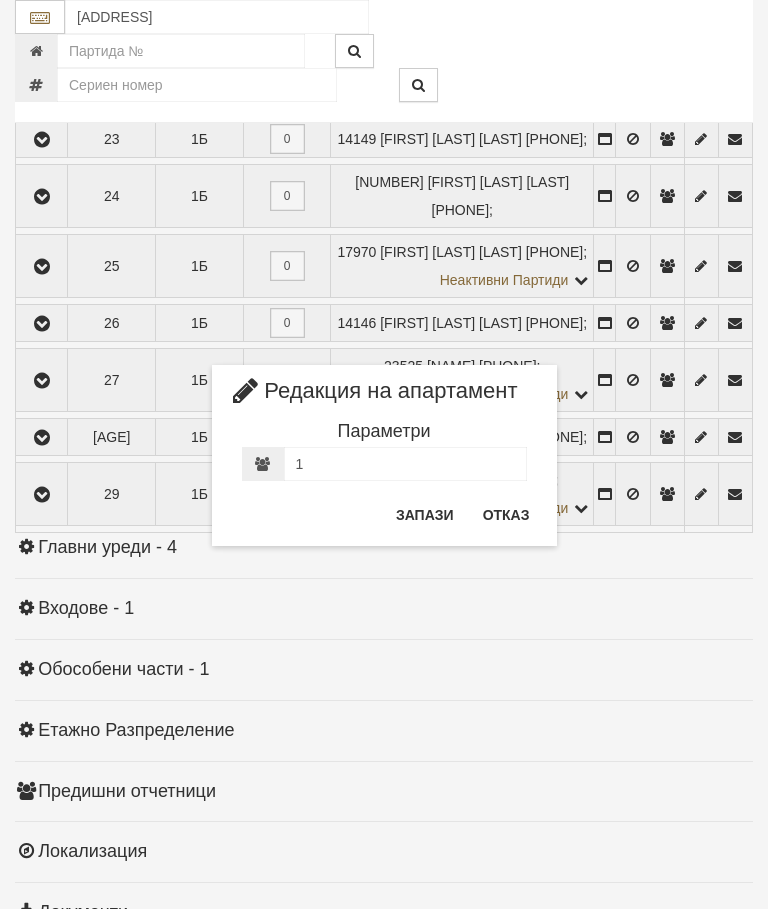 click on "Отказ" at bounding box center (506, 515) 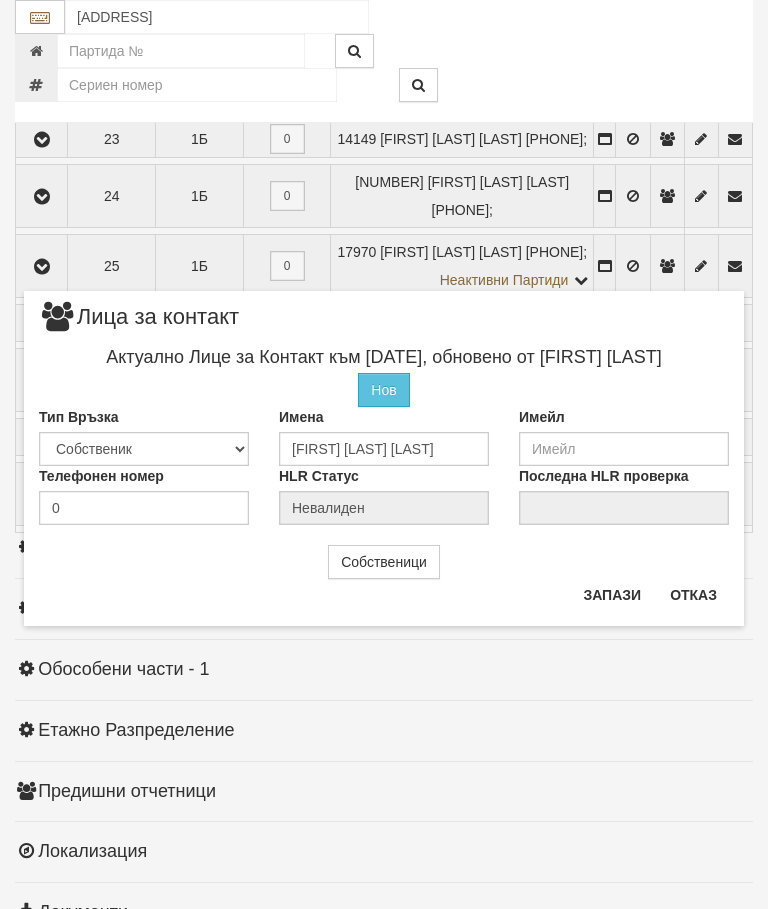 click on "Отказ" at bounding box center (693, 595) 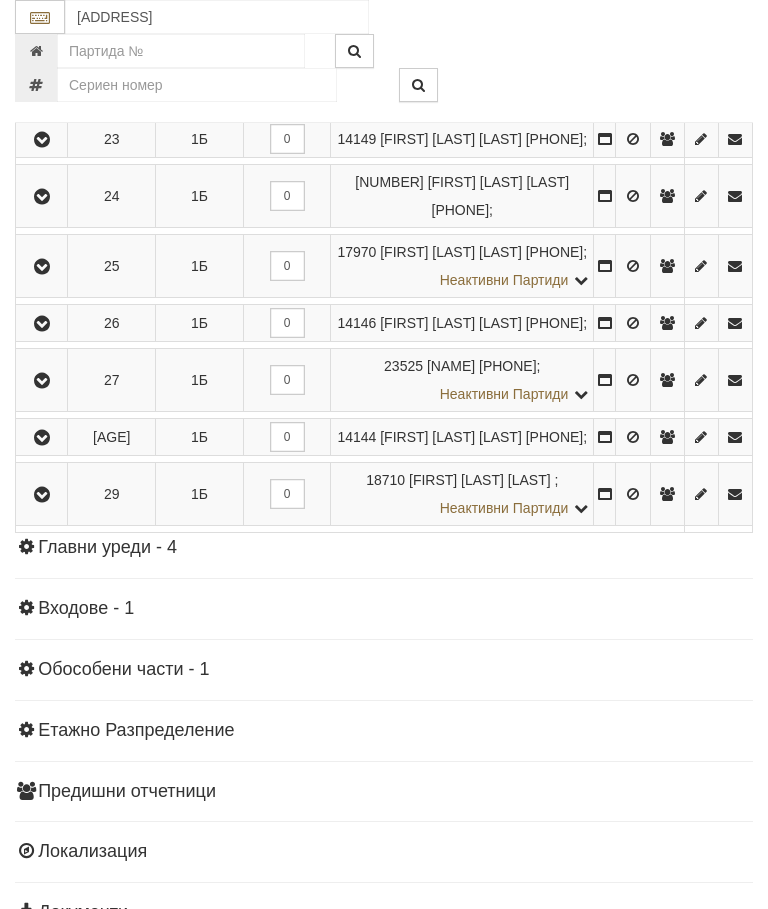 click at bounding box center [42, 96] 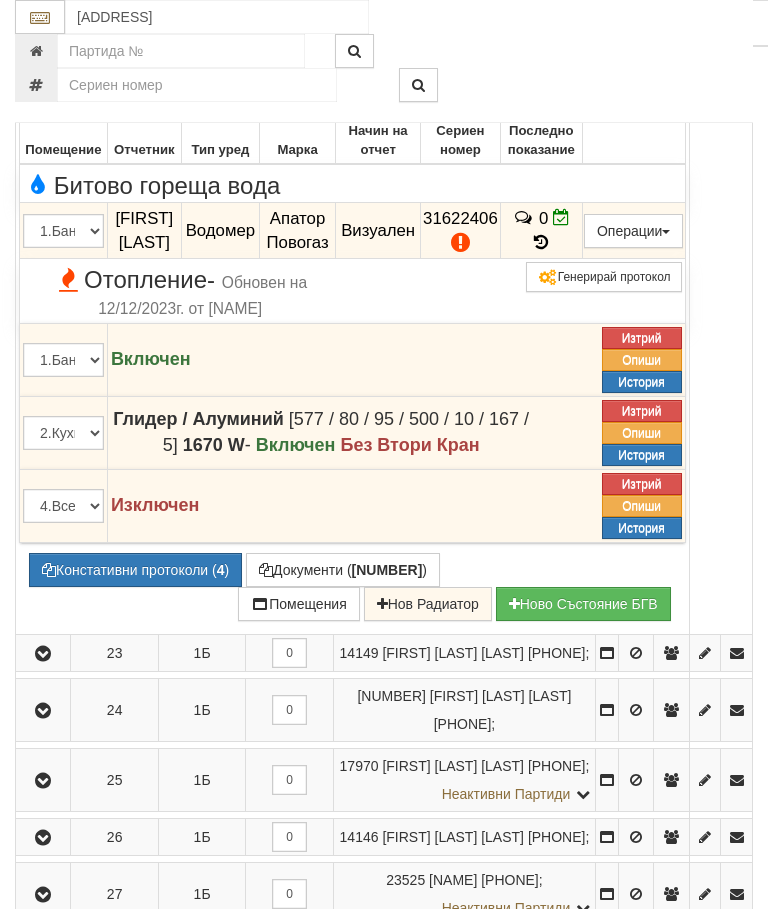 click on "Констативни протоколи ( 4 )" at bounding box center (135, 570) 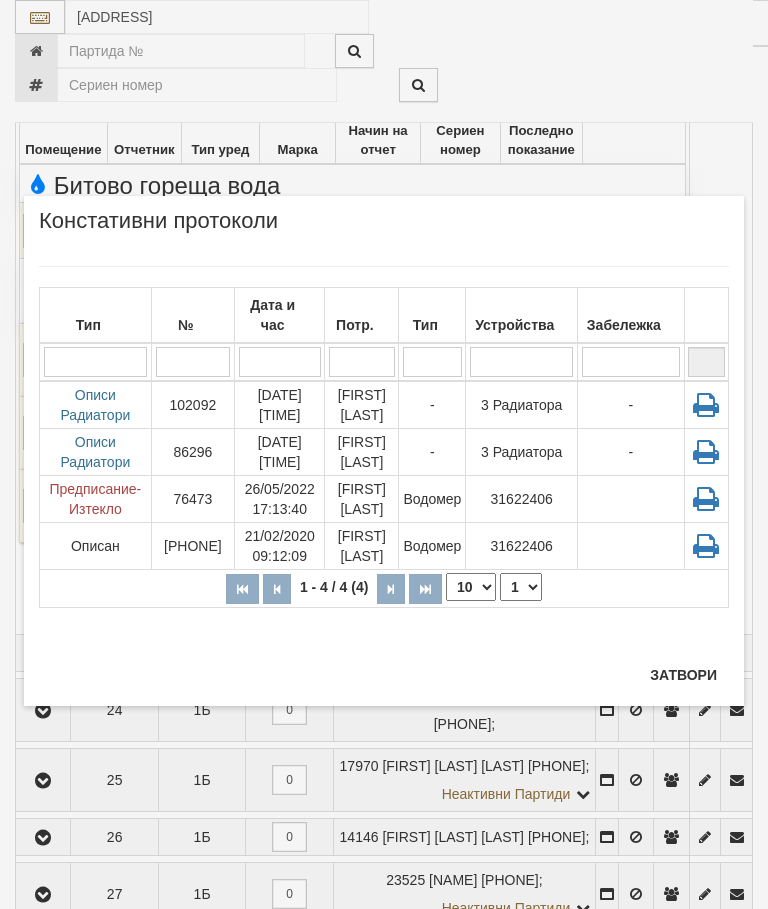 click on "Затвори" at bounding box center (683, 675) 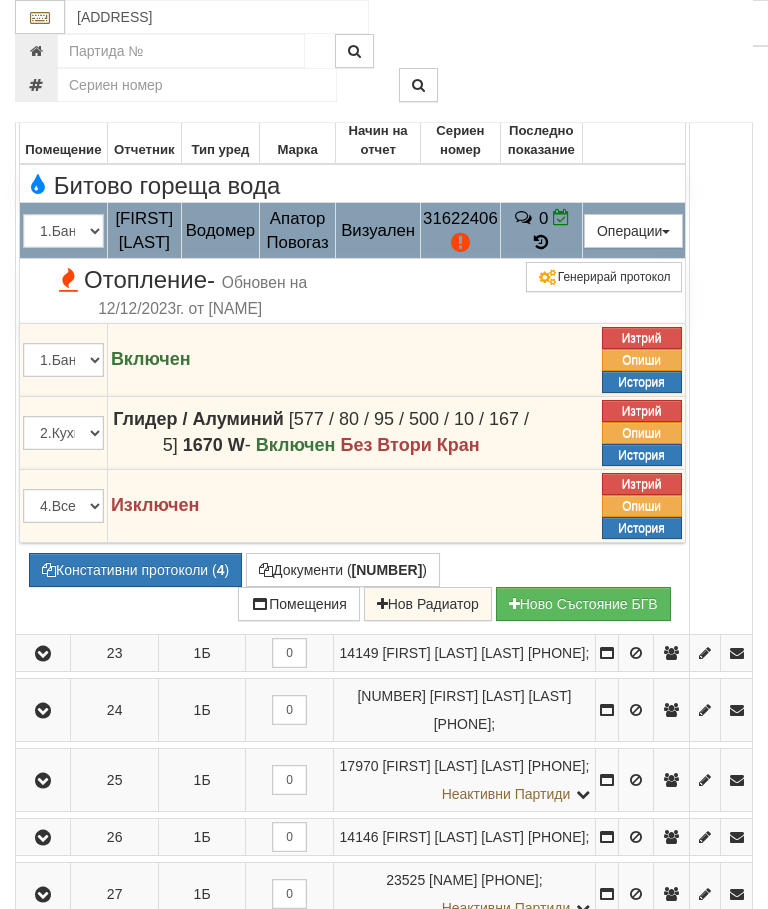 click on "Редакция / Протокол" at bounding box center (0, 0) 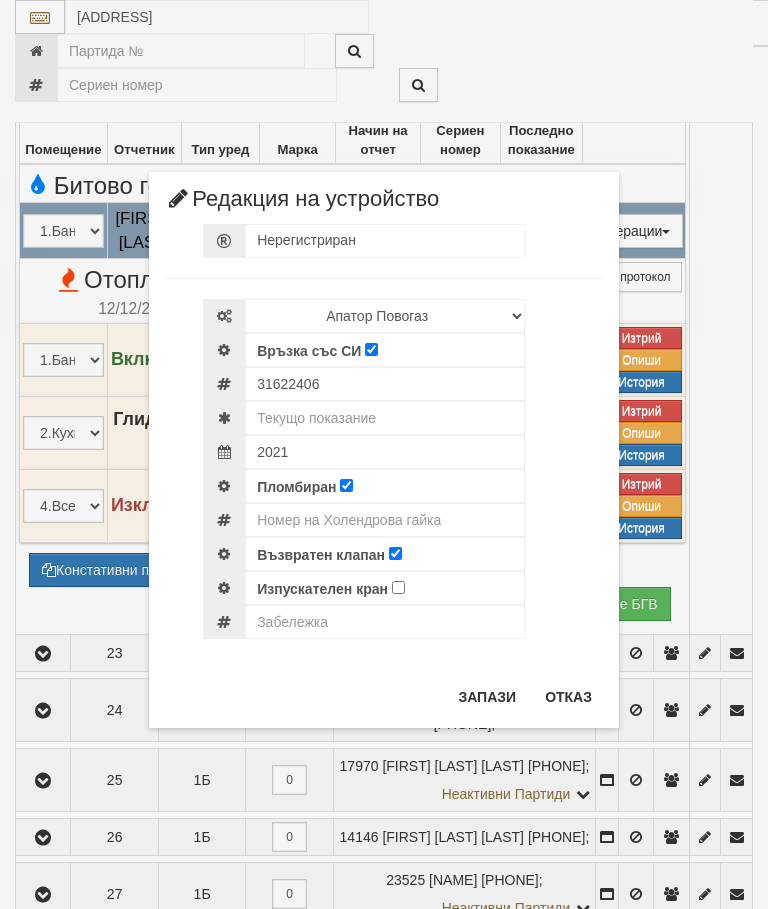 click on "Отказ" at bounding box center [568, 697] 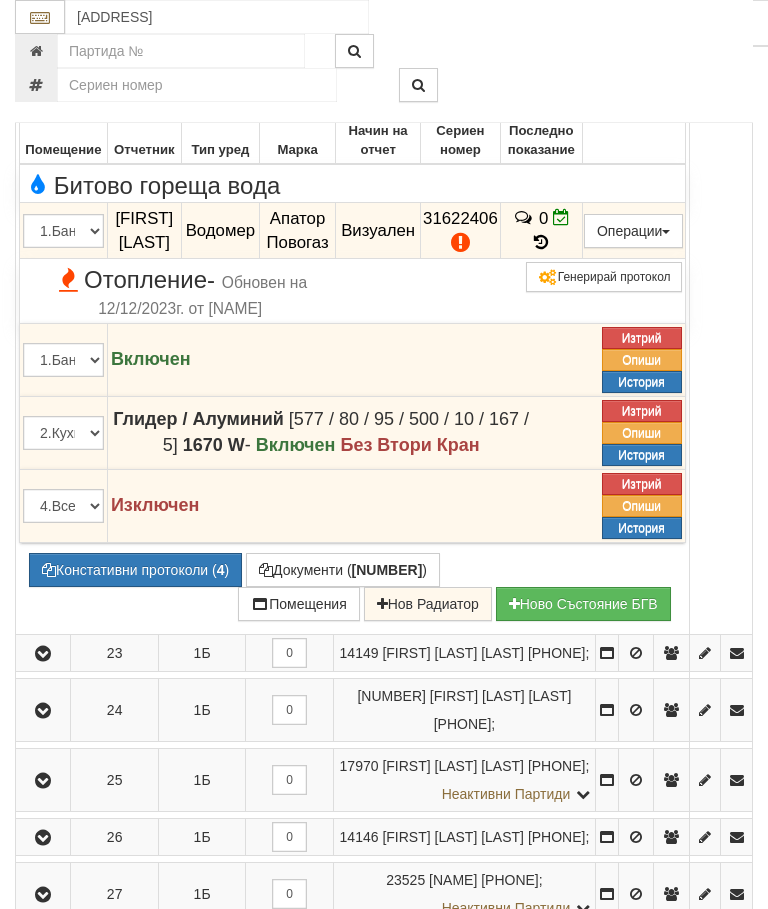 click at bounding box center (43, 96) 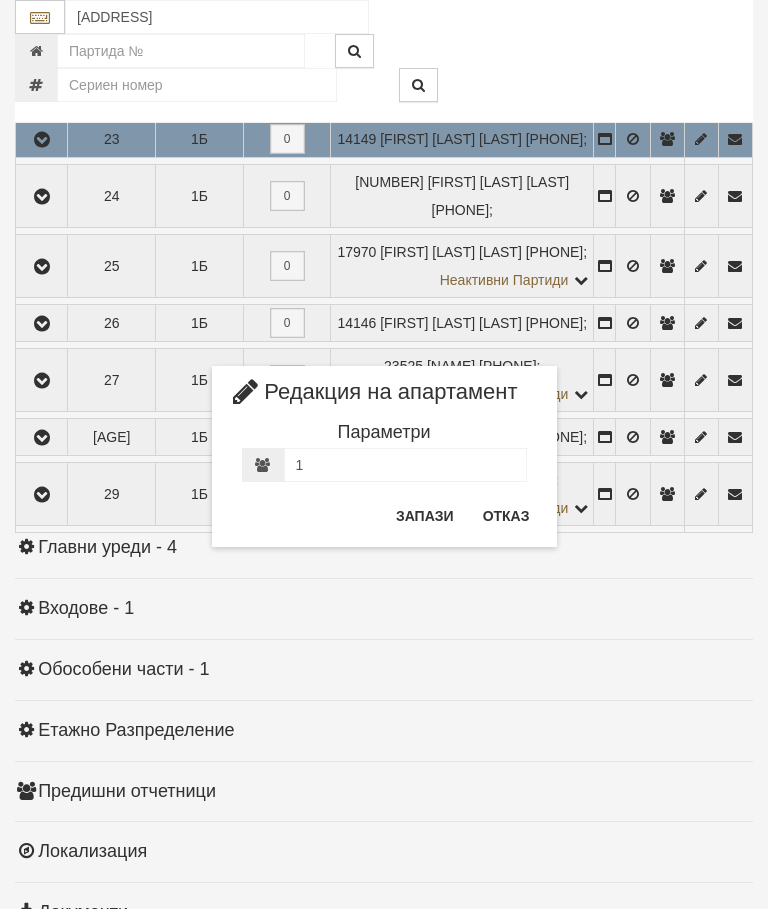 click on "Отказ" at bounding box center [506, 516] 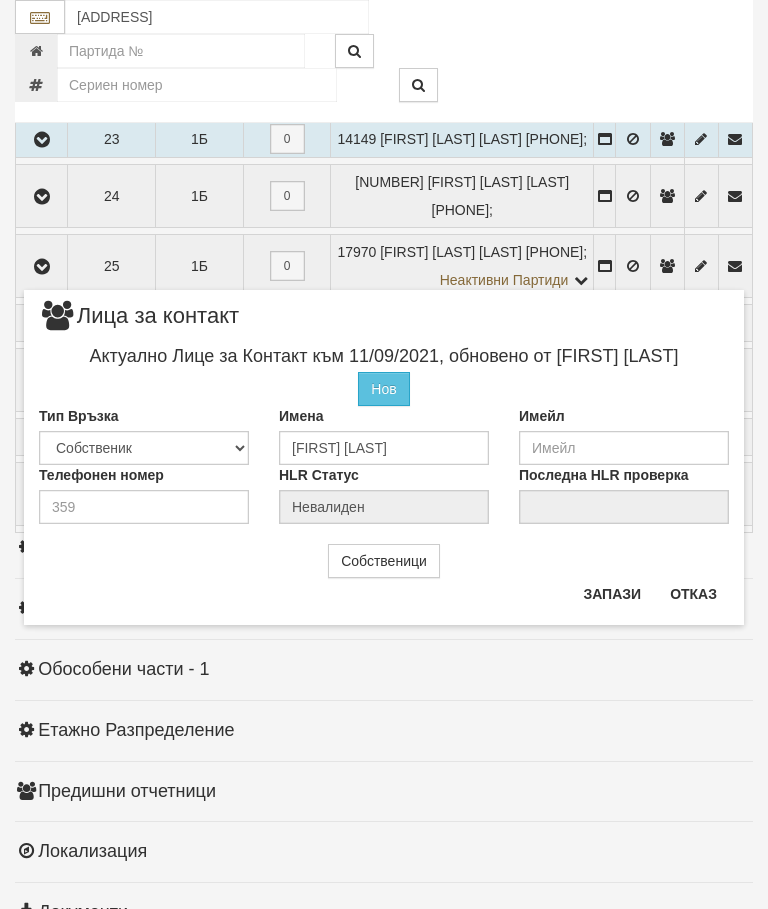 click on "Отказ" at bounding box center (693, 594) 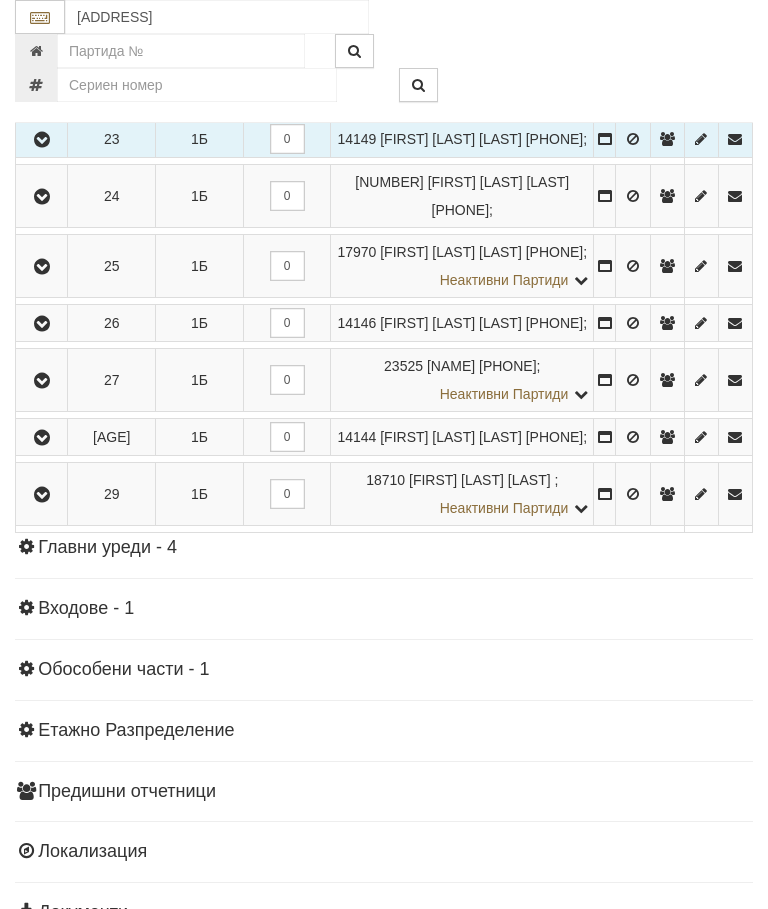 click at bounding box center (42, 140) 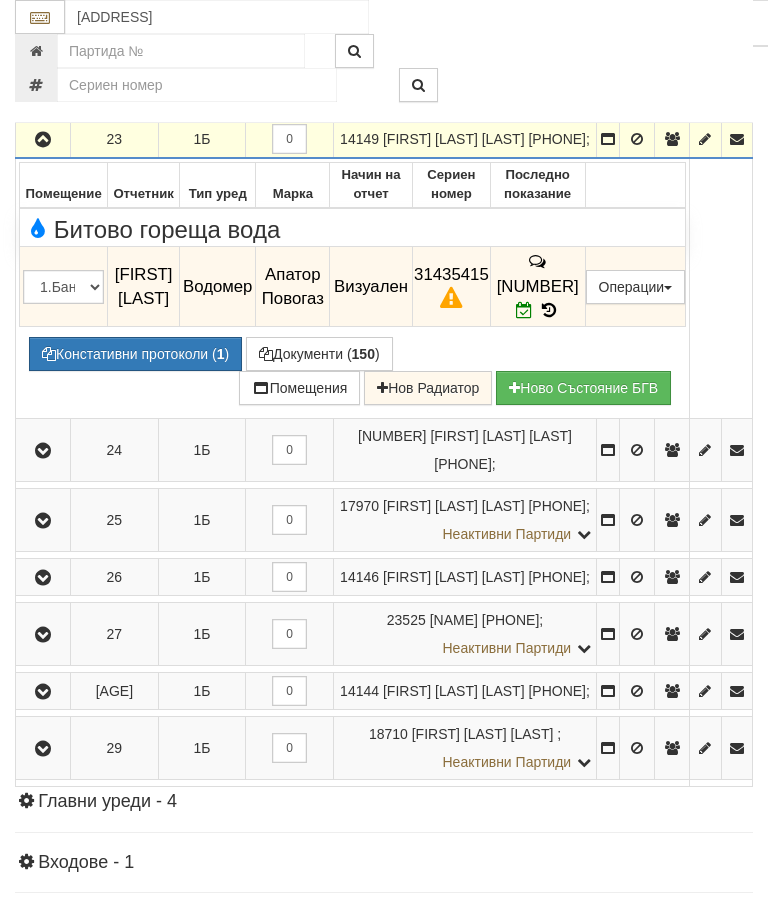 click on "Констативни протоколи ( 1 )" at bounding box center [135, 354] 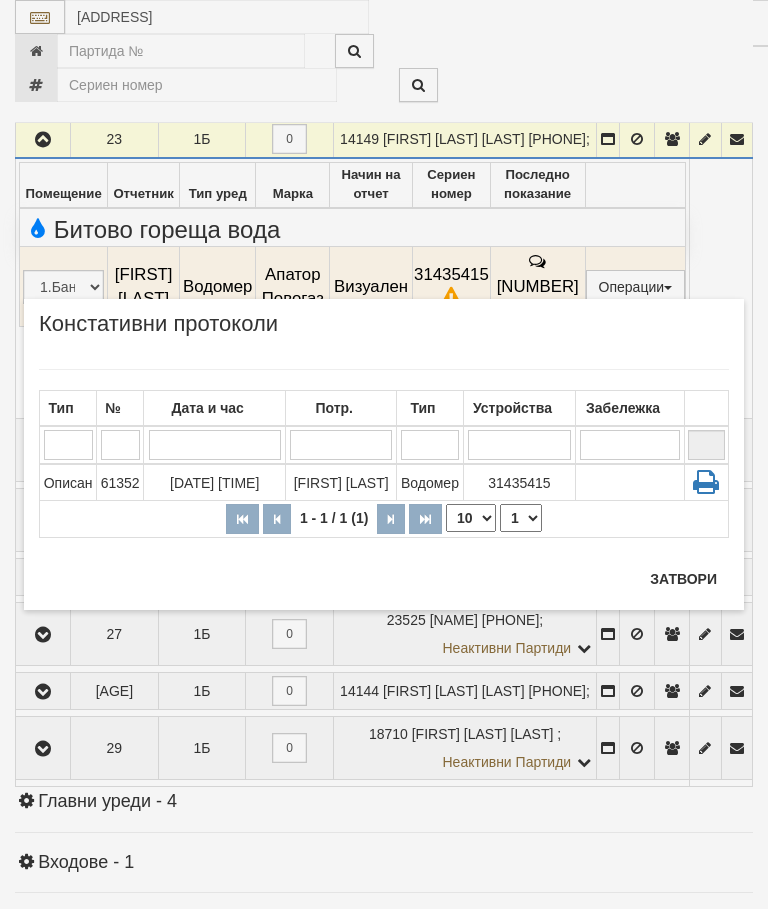 scroll, scrollTop: 1803, scrollLeft: 0, axis: vertical 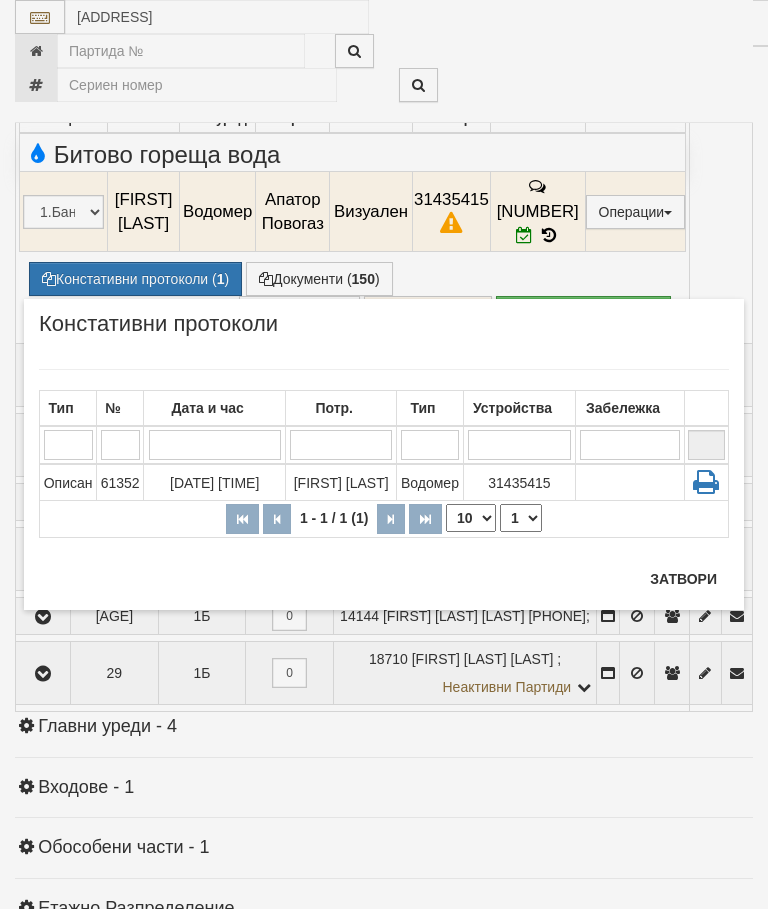 click on "Затвори" at bounding box center [683, 579] 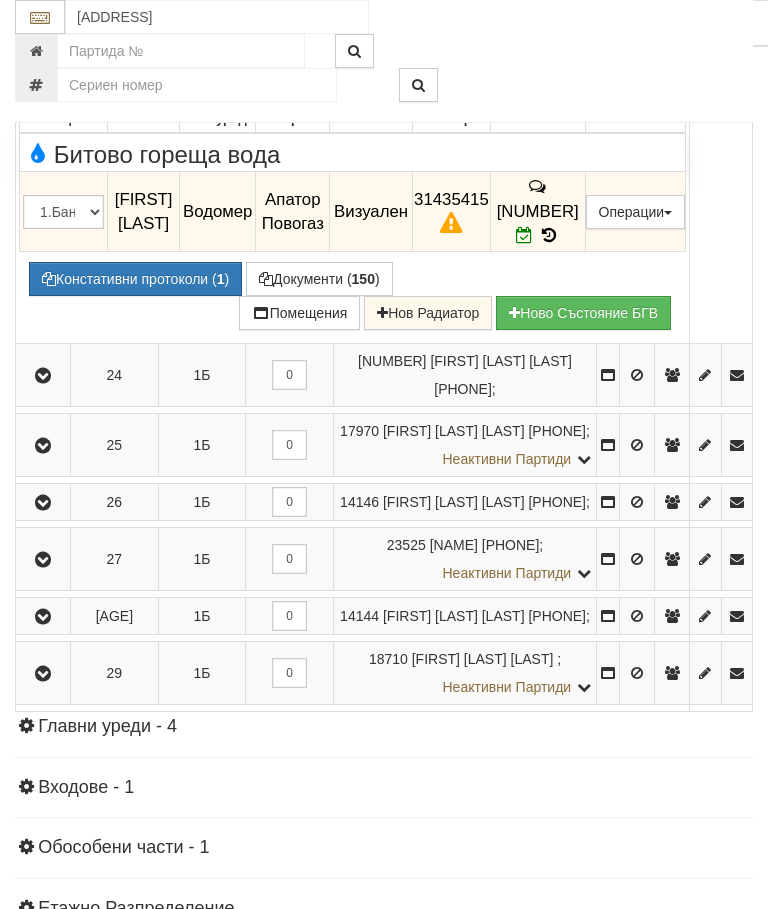 click at bounding box center (43, 64) 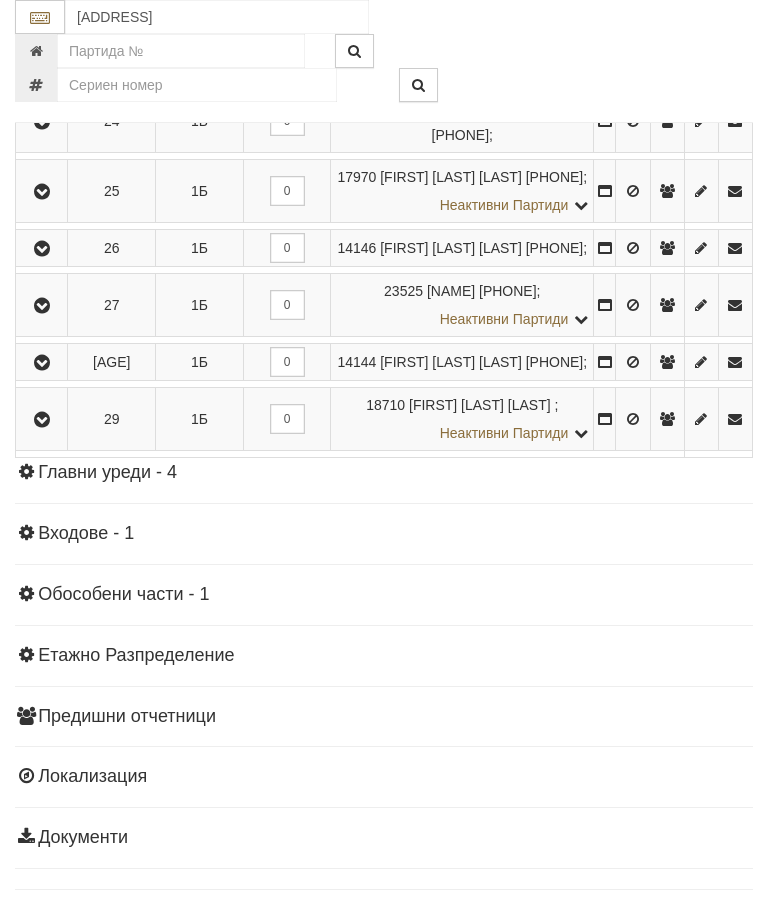 click at bounding box center (42, 65) 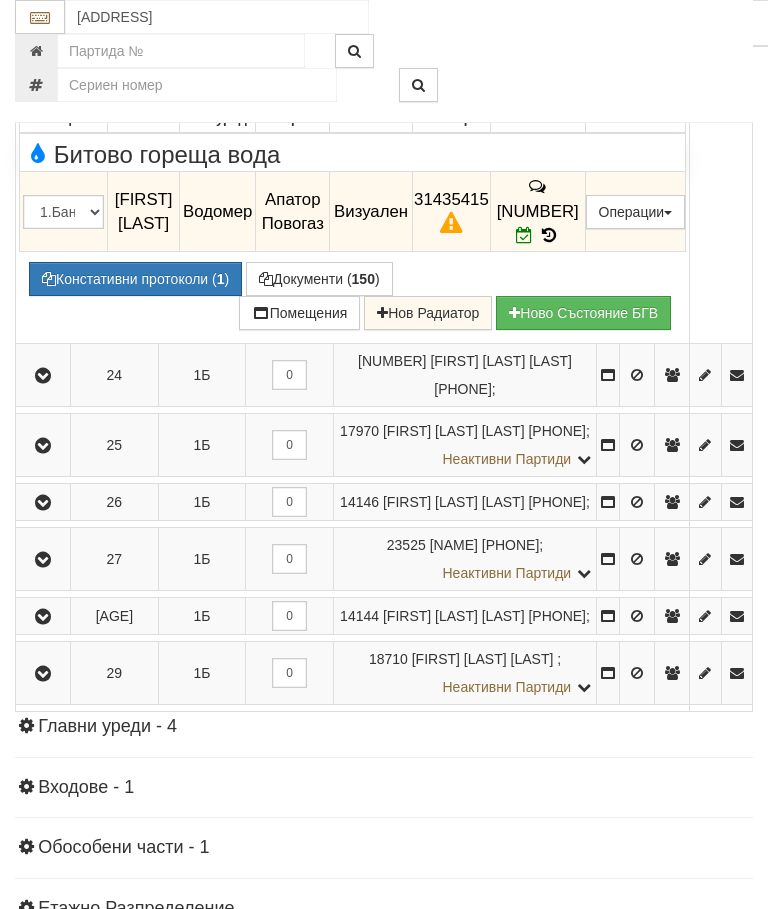 click on "[NUMBER]" at bounding box center [537, 212] 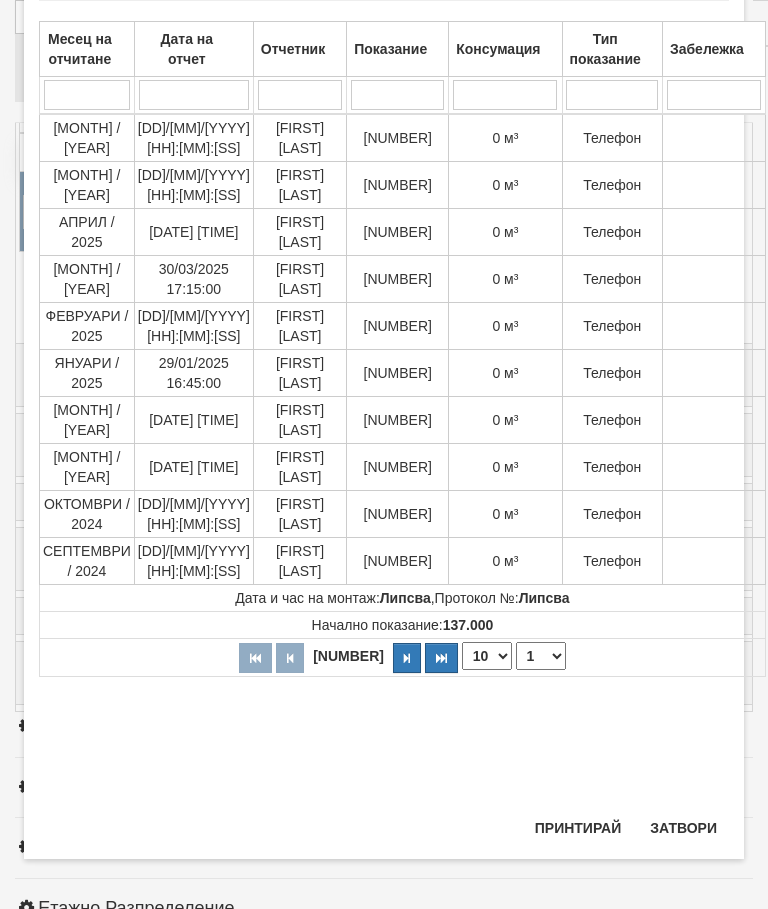 scroll, scrollTop: 1219, scrollLeft: 0, axis: vertical 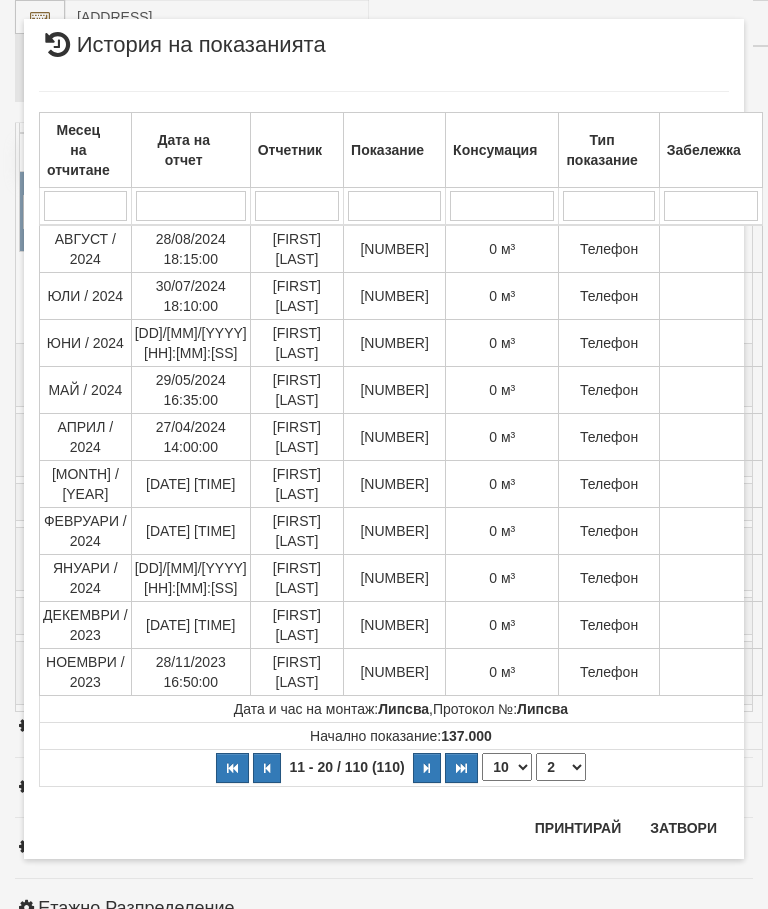 click on "Затвори" at bounding box center (683, 828) 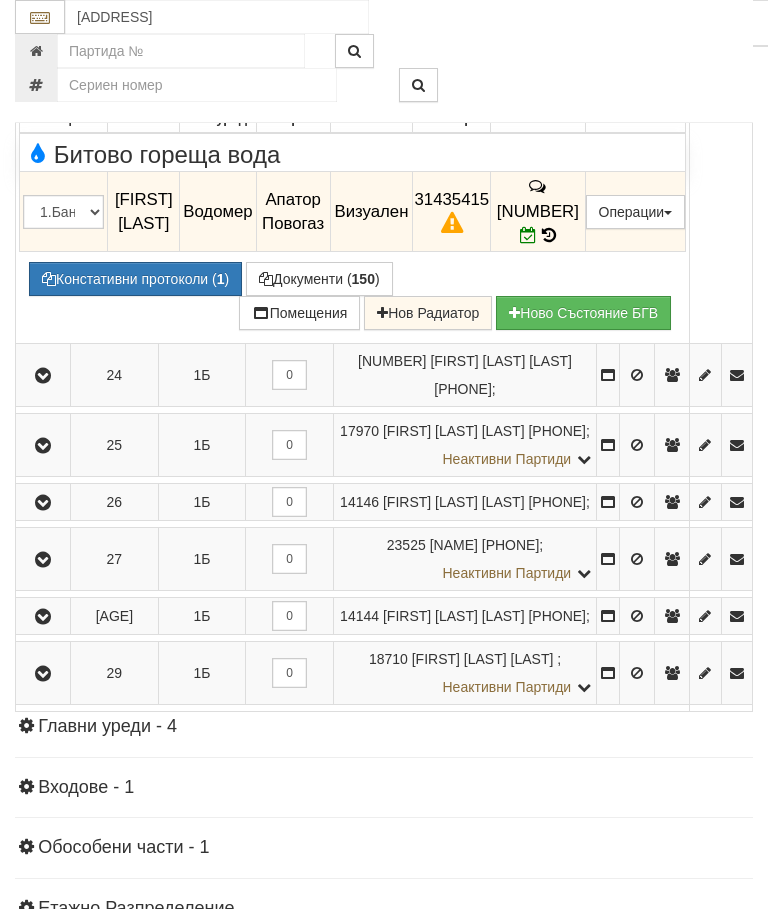 click at bounding box center (43, 65) 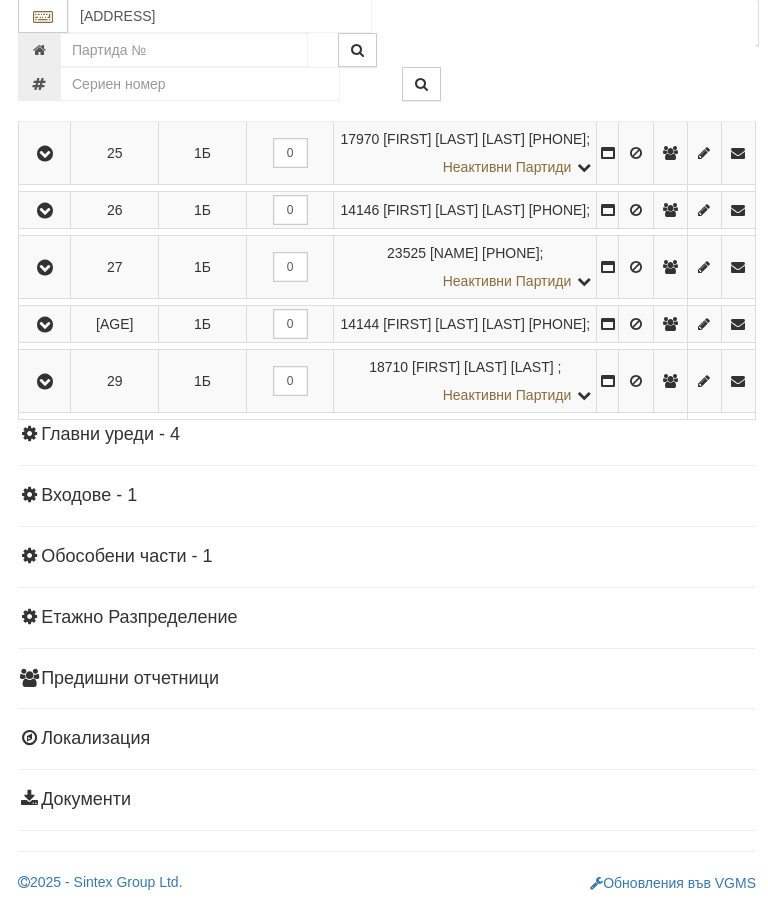scroll, scrollTop: 2207, scrollLeft: 0, axis: vertical 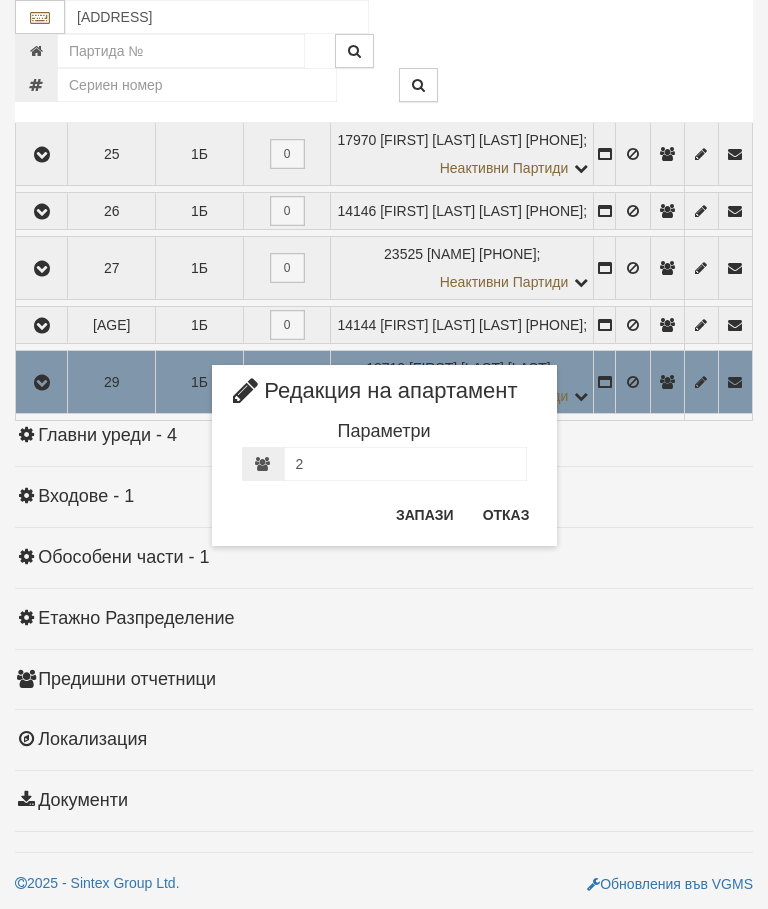 click on "Отказ" at bounding box center [506, 515] 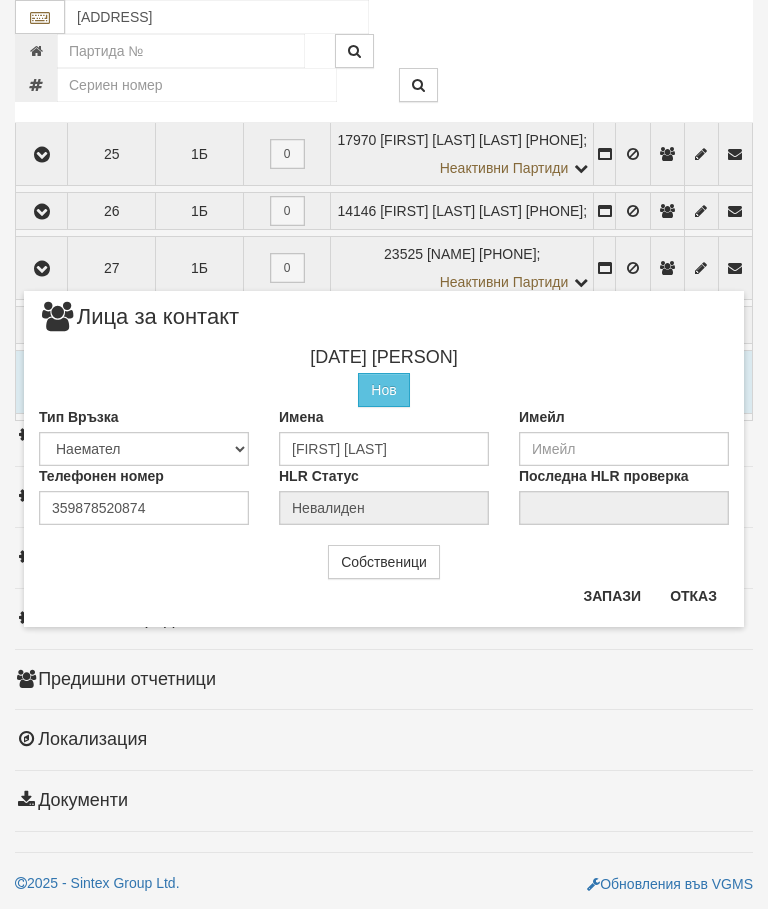 click on "Отказ" at bounding box center (693, 596) 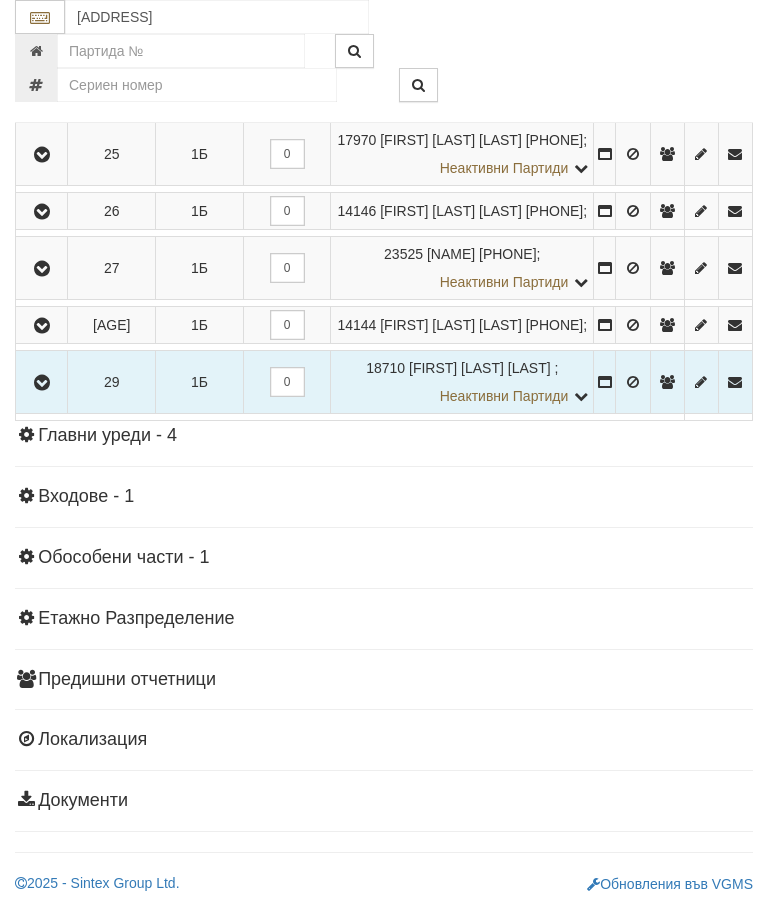 click at bounding box center (41, 382) 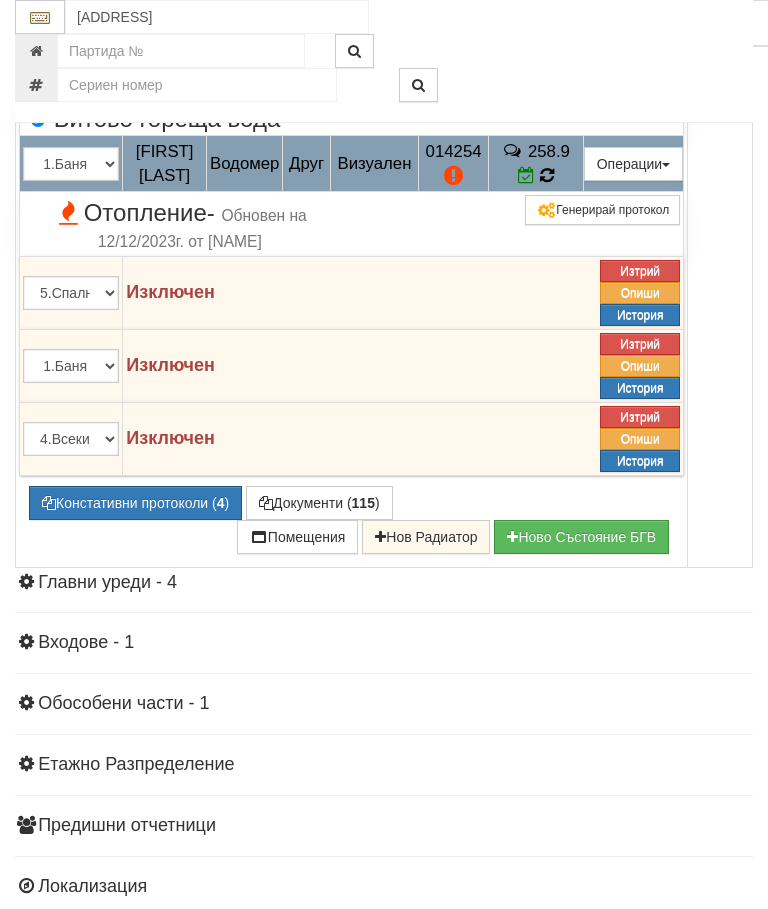 click at bounding box center (547, 175) 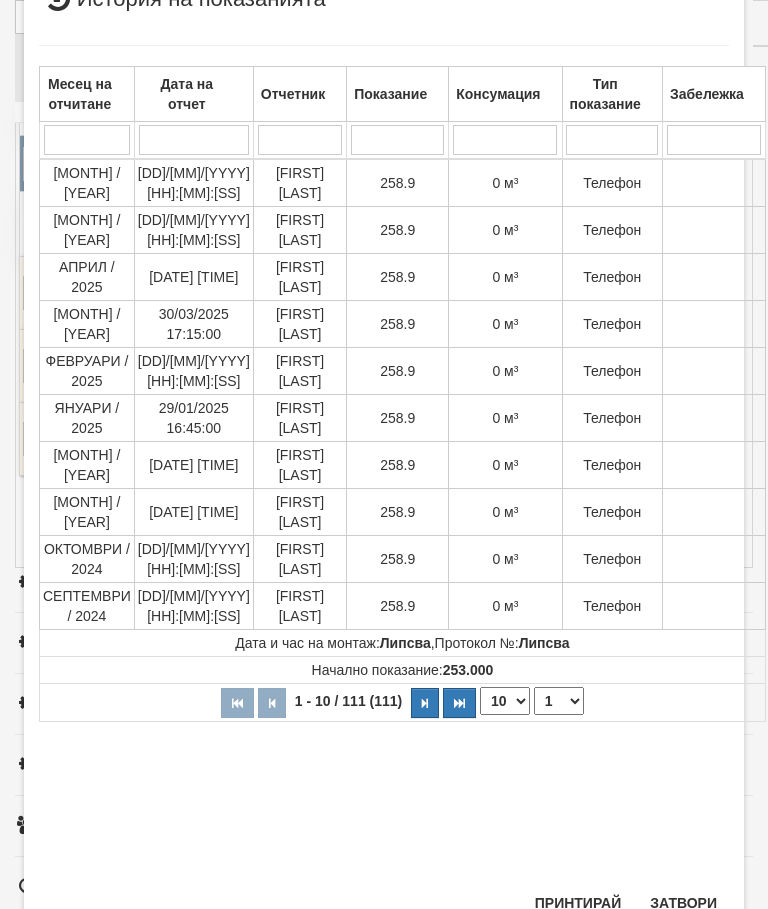 click on "Затвори" at bounding box center [683, 903] 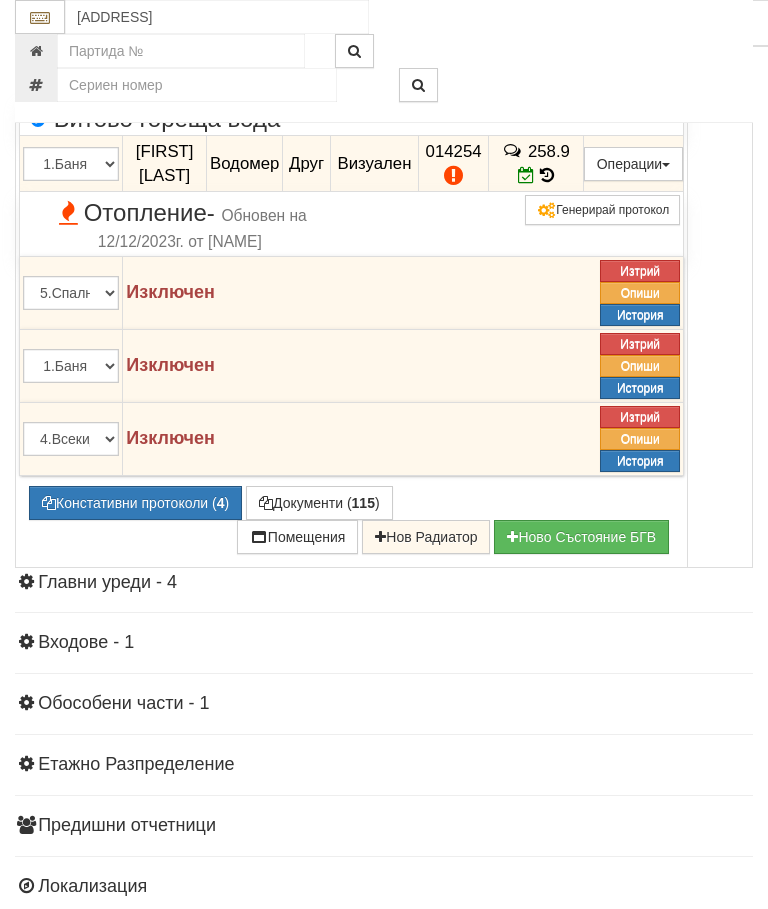 click on "Констативни протоколи ( 4 )" at bounding box center (135, 503) 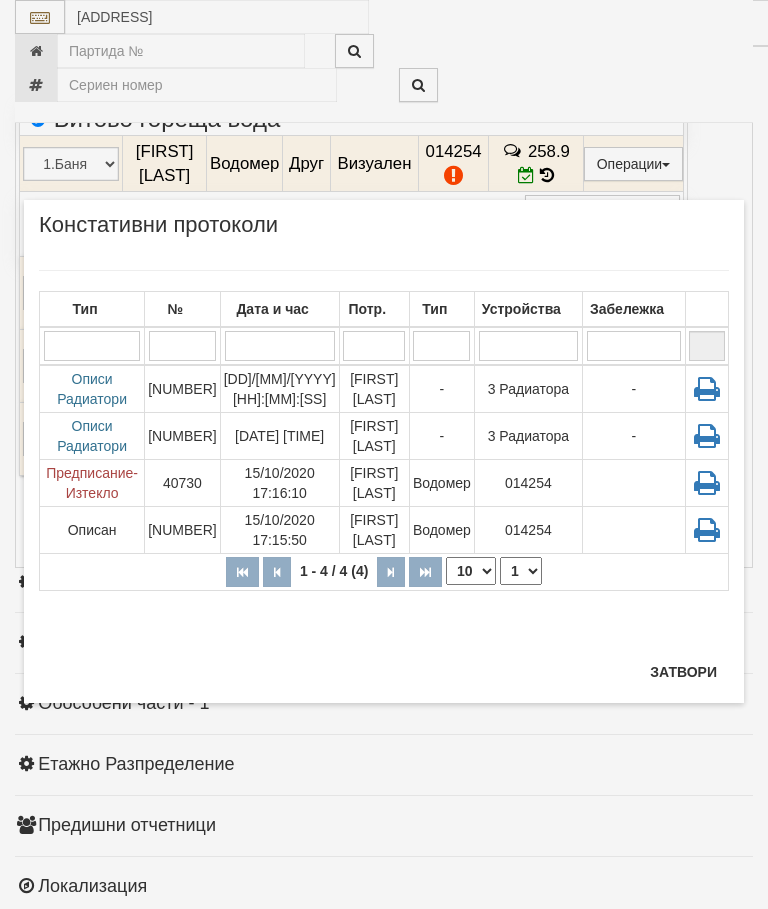 click on "Затвори" at bounding box center (683, 672) 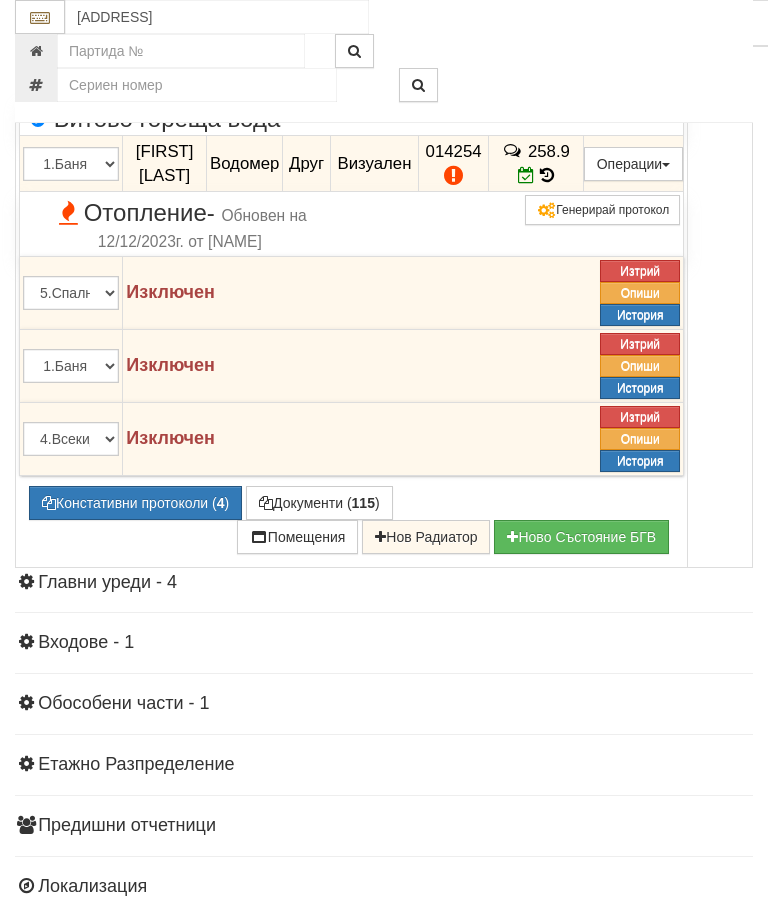 click on "Редакция / Протокол" at bounding box center [0, 0] 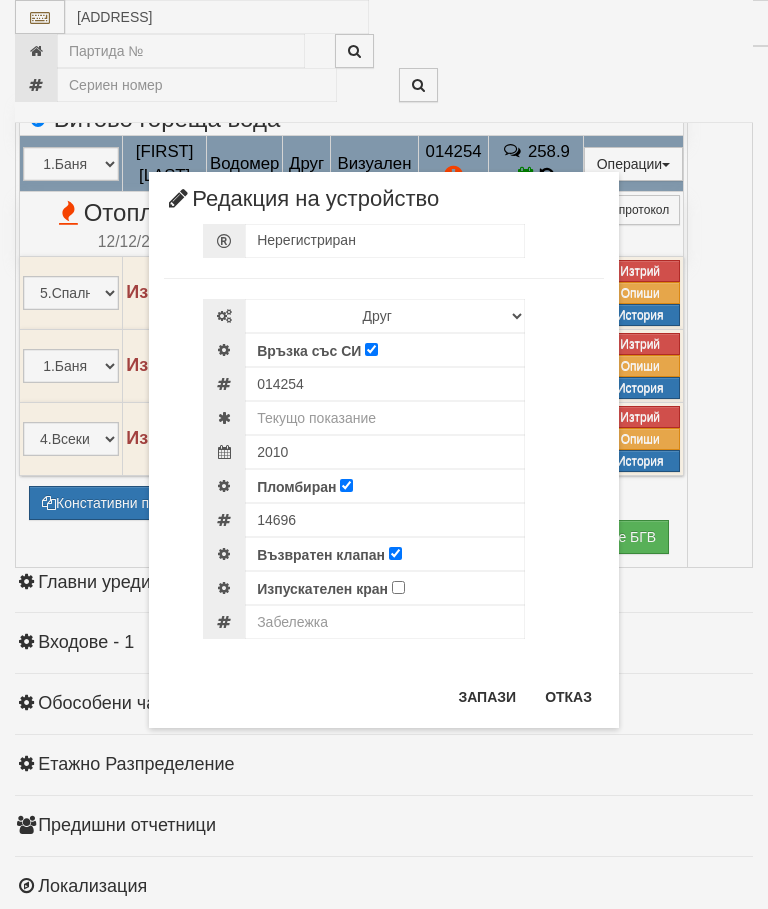 click on "[DEVICE] [DEVICE] [DEVICE] [DEVICE] [DEVICE] [DEVICE] [NUMBER]" at bounding box center (384, 364) 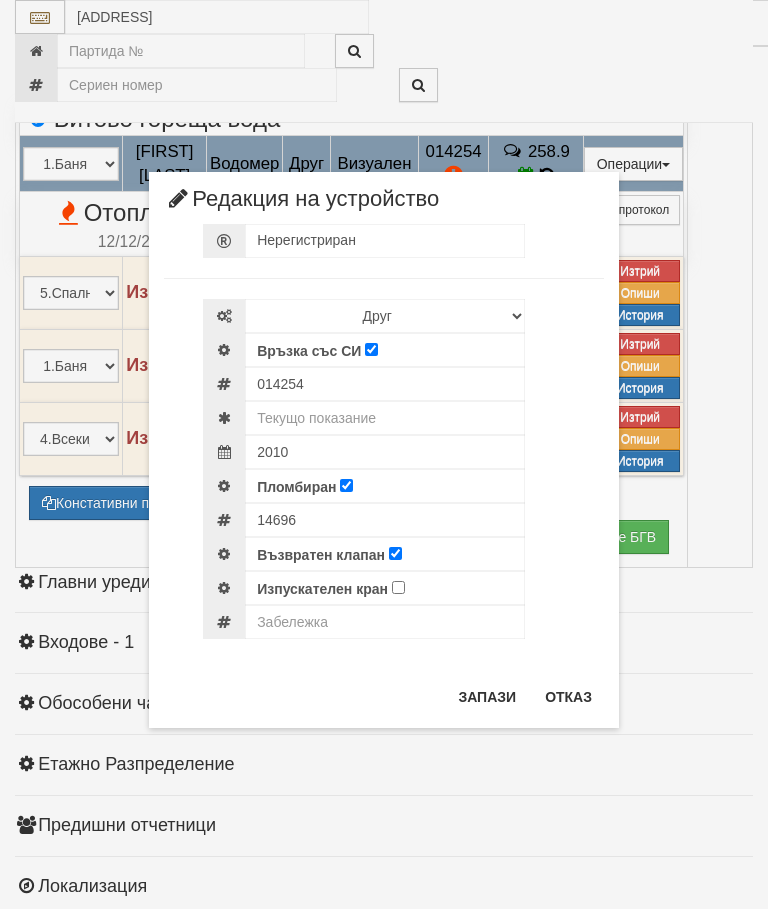 click on "Отказ" at bounding box center (568, 697) 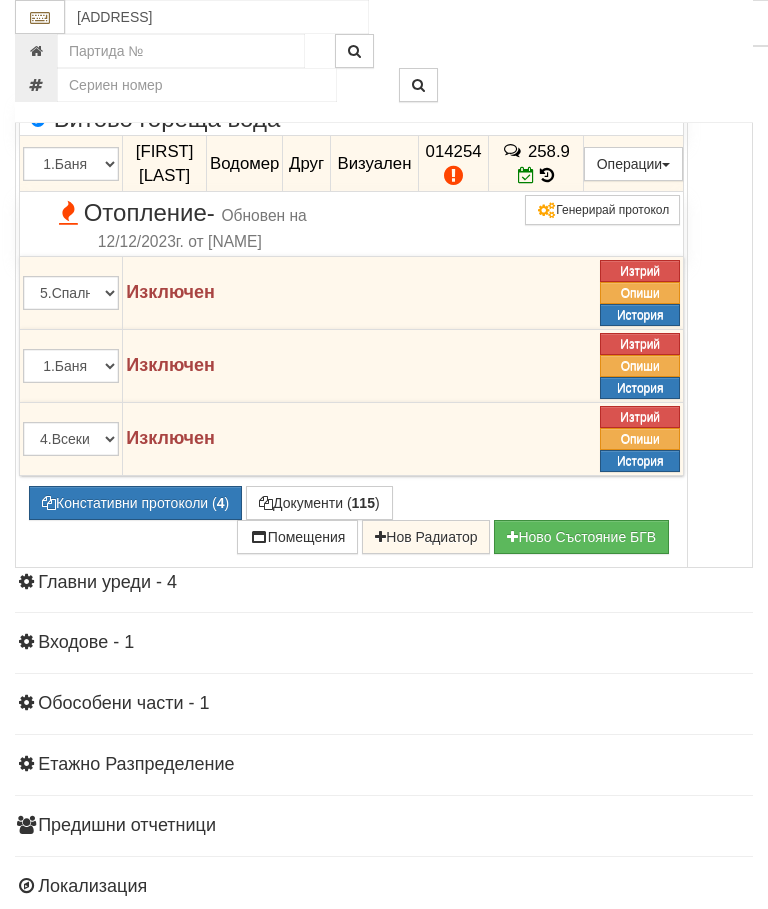 click at bounding box center [43, 15] 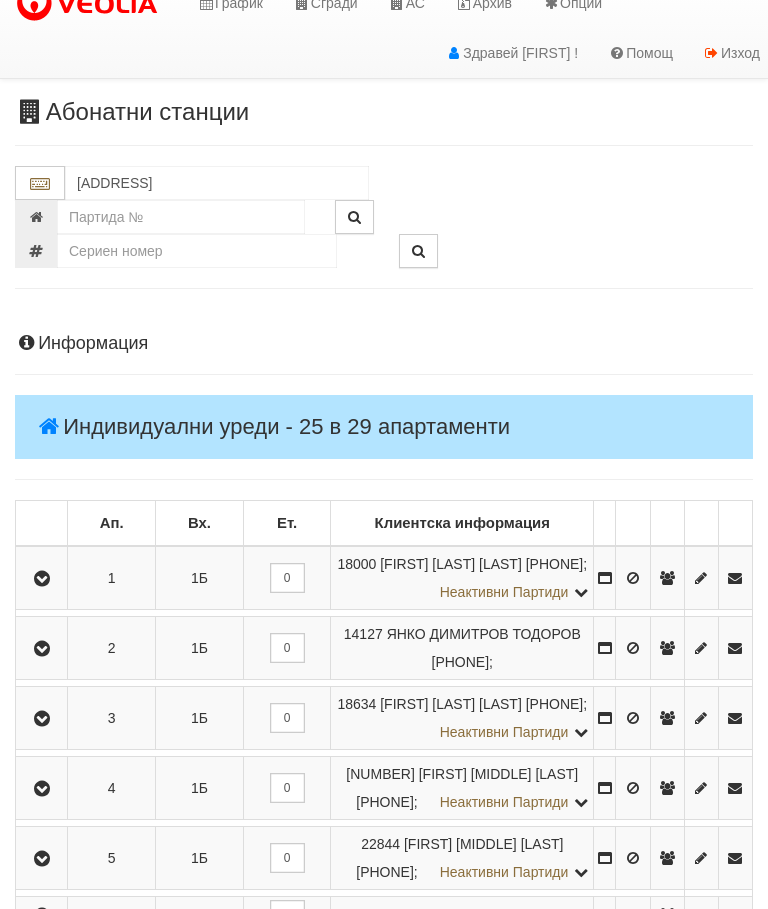 scroll, scrollTop: 0, scrollLeft: 0, axis: both 